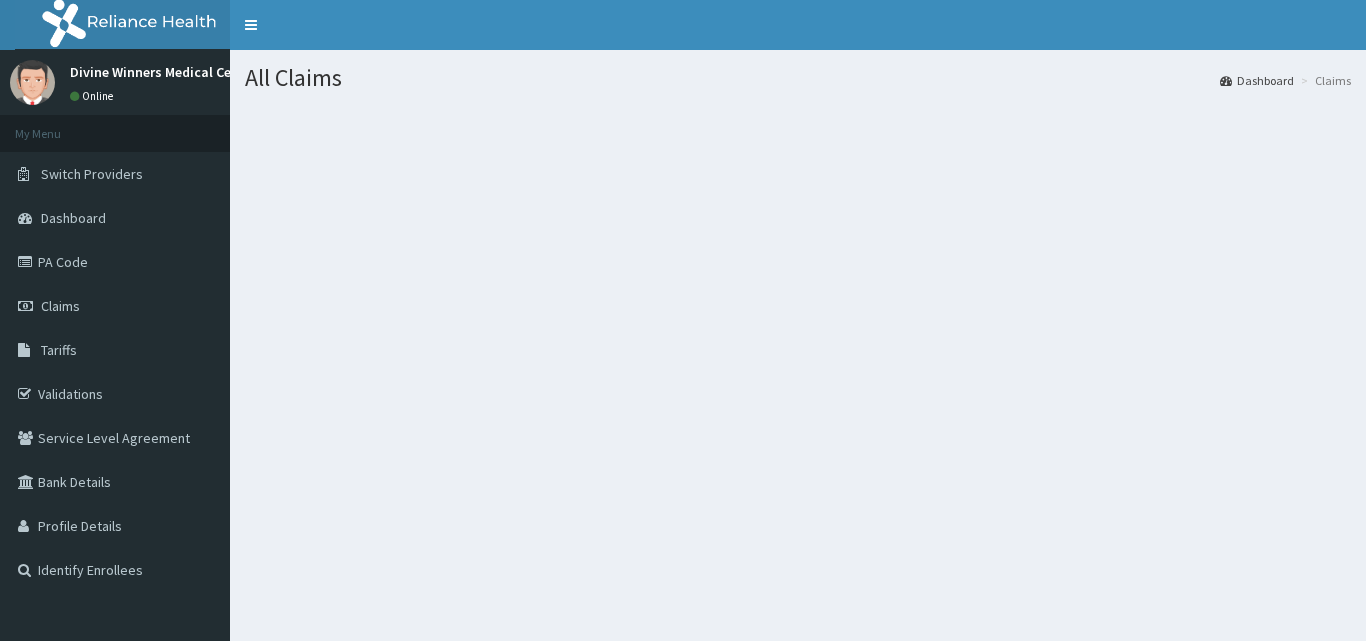 scroll, scrollTop: 0, scrollLeft: 0, axis: both 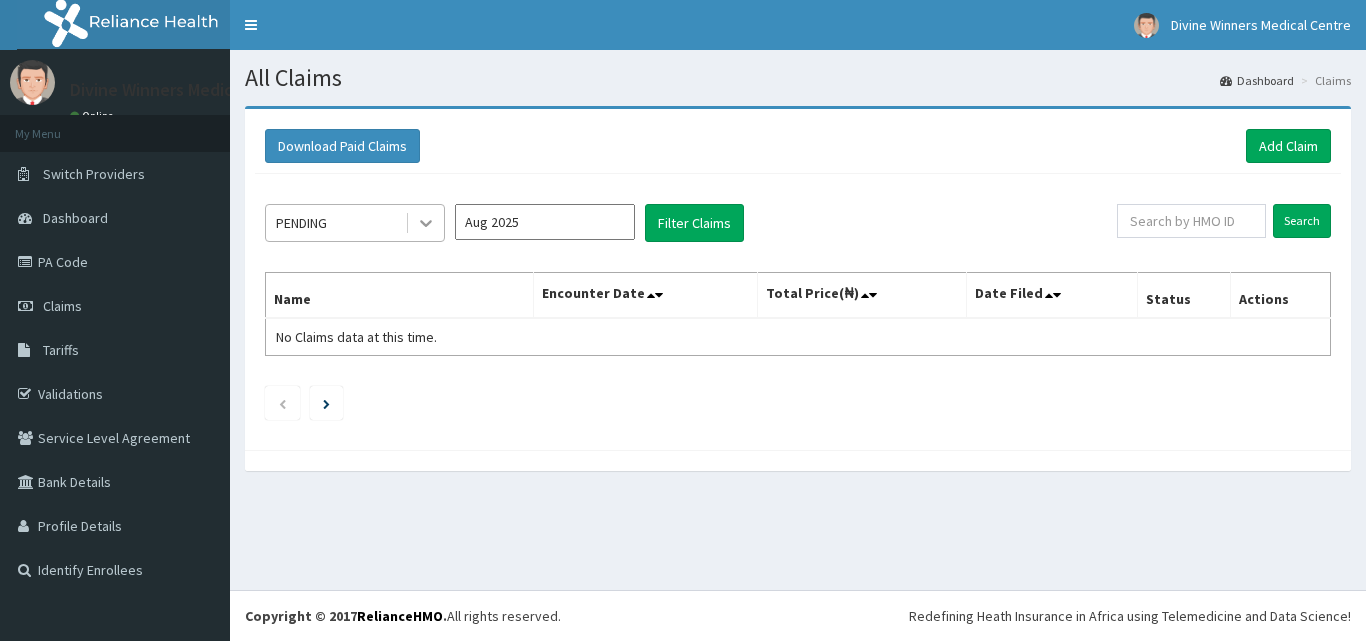 click 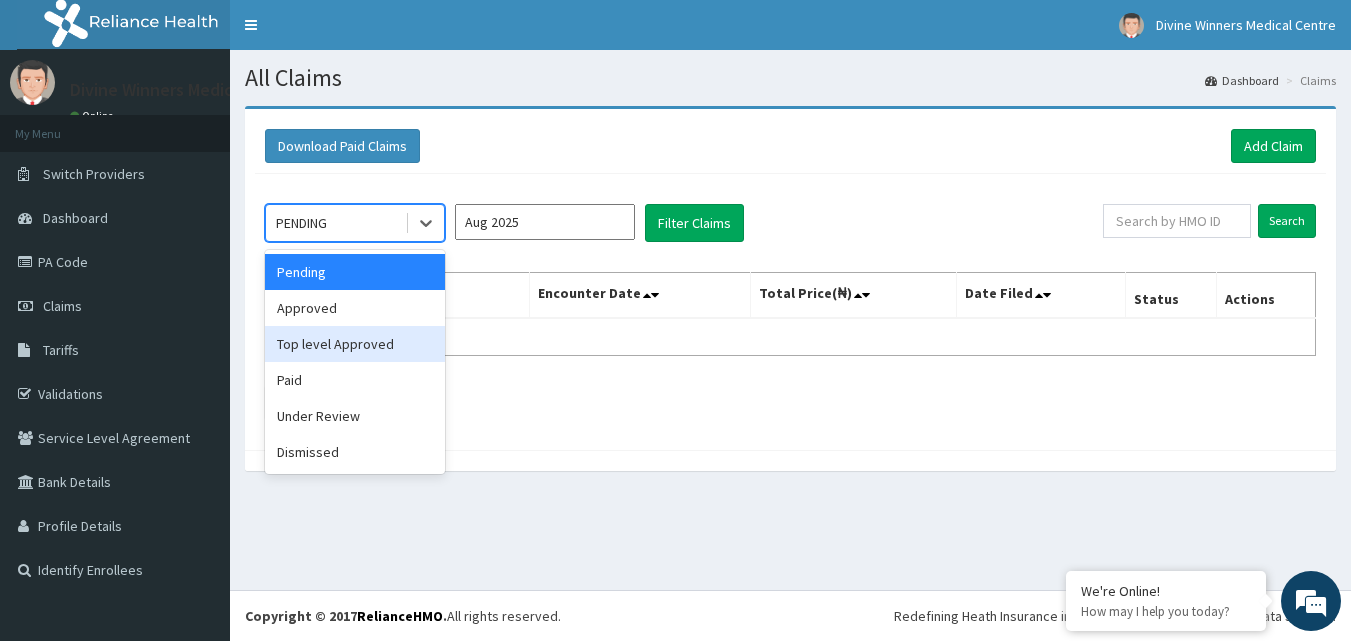 click on "Top level Approved" at bounding box center (355, 344) 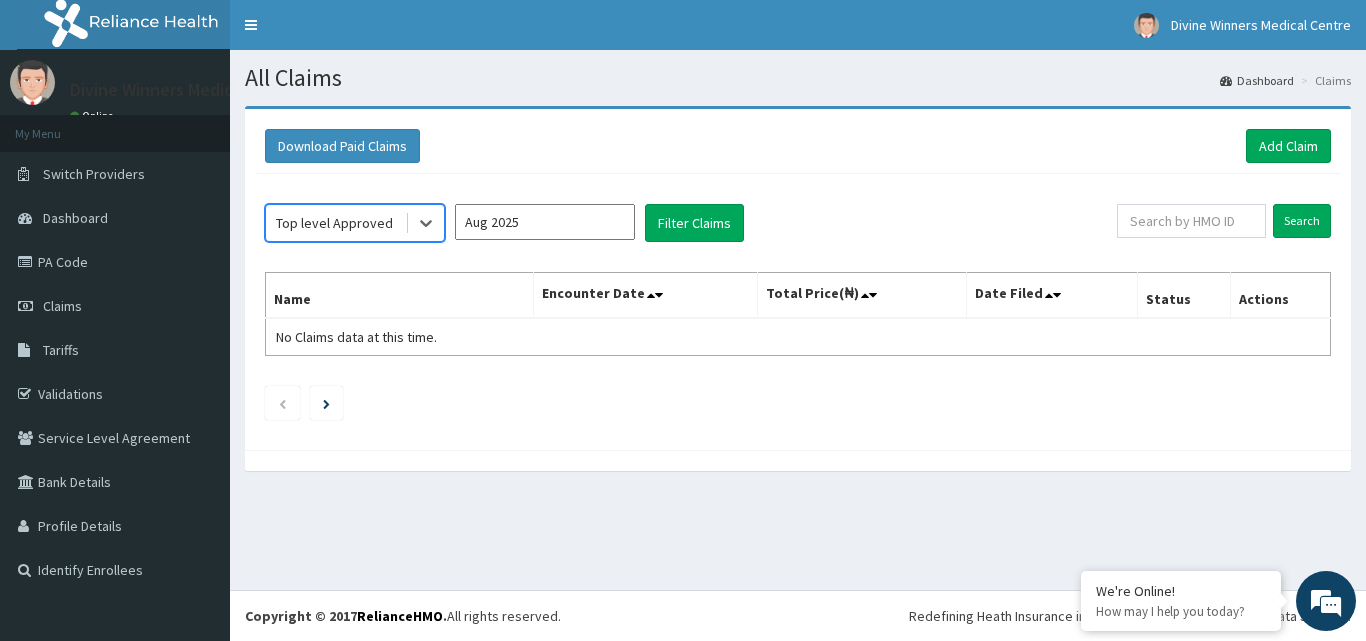 click on "Aug 2025" at bounding box center (545, 222) 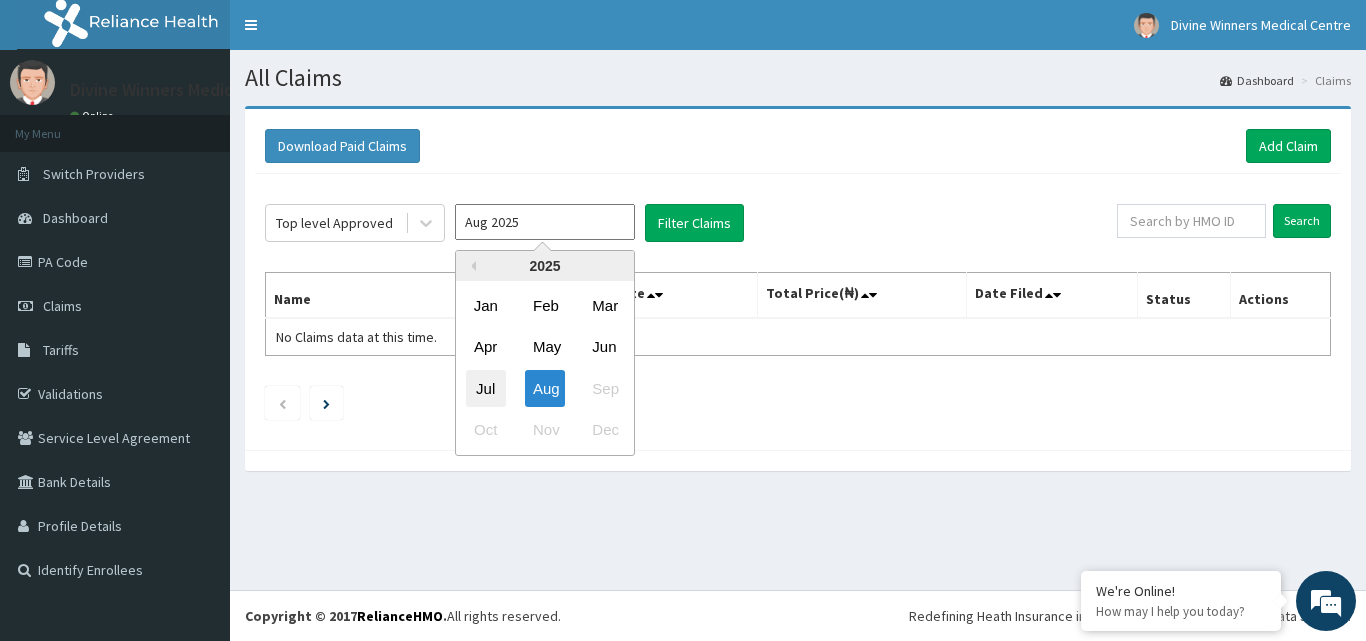 click on "Jul" at bounding box center [486, 388] 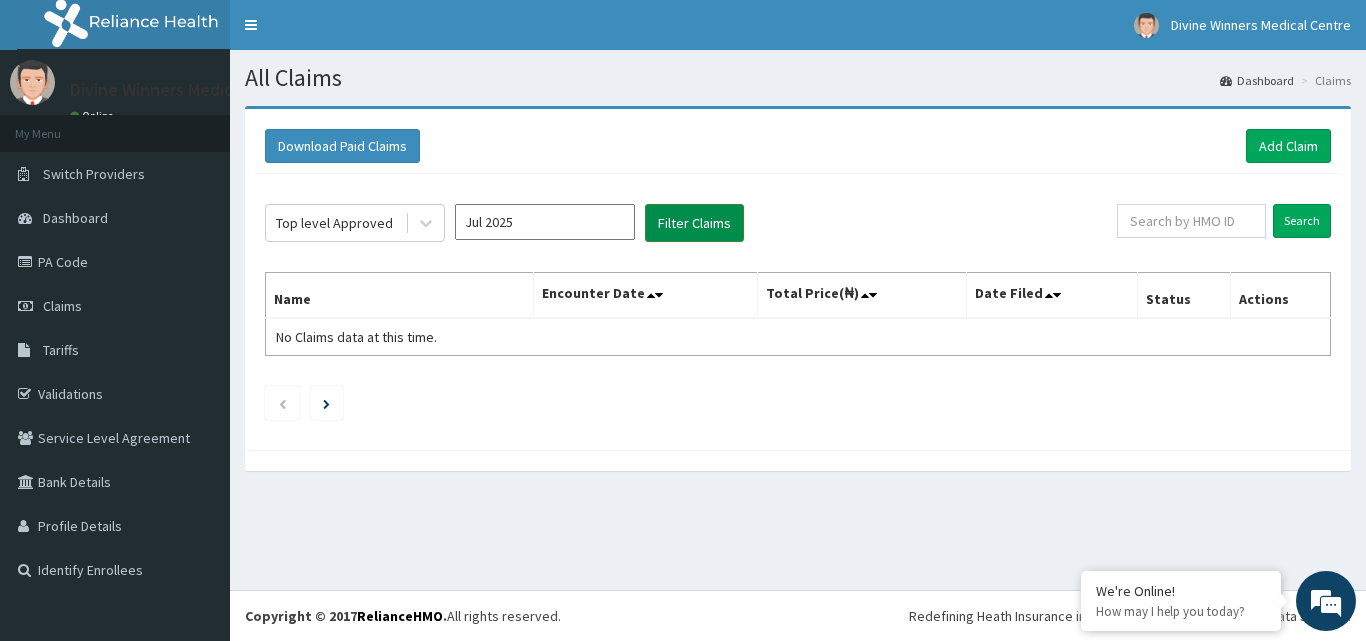 click on "Filter Claims" at bounding box center (694, 223) 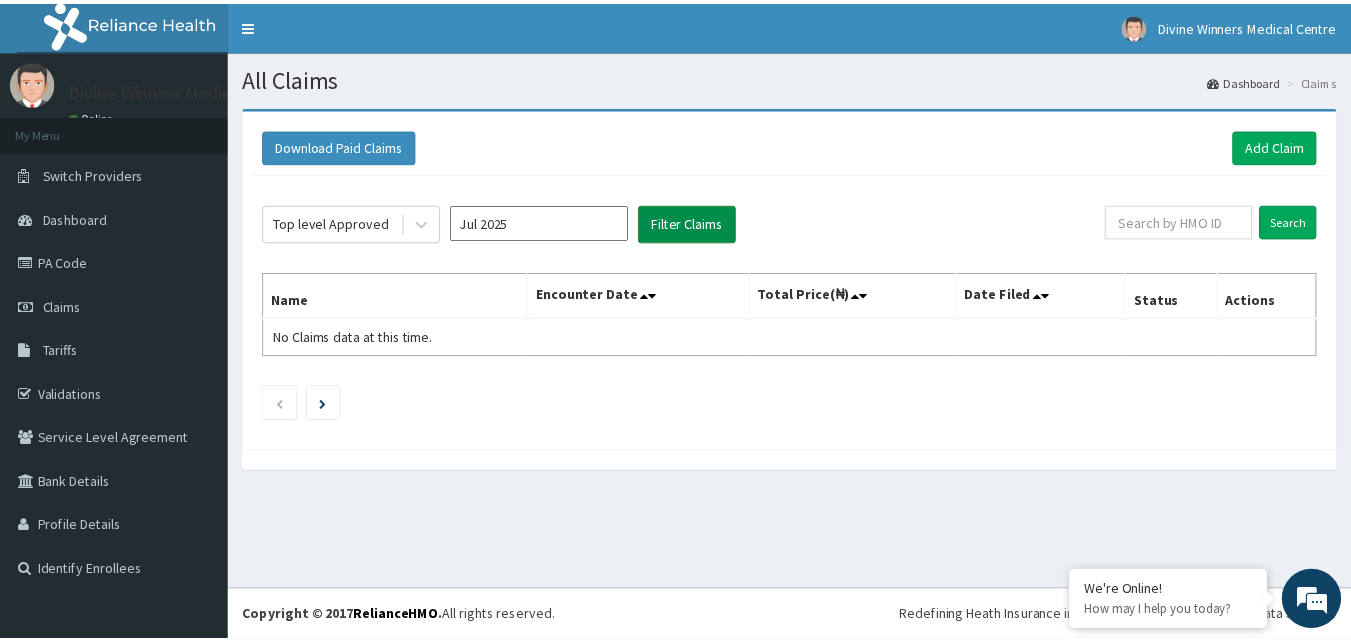 scroll, scrollTop: 0, scrollLeft: 0, axis: both 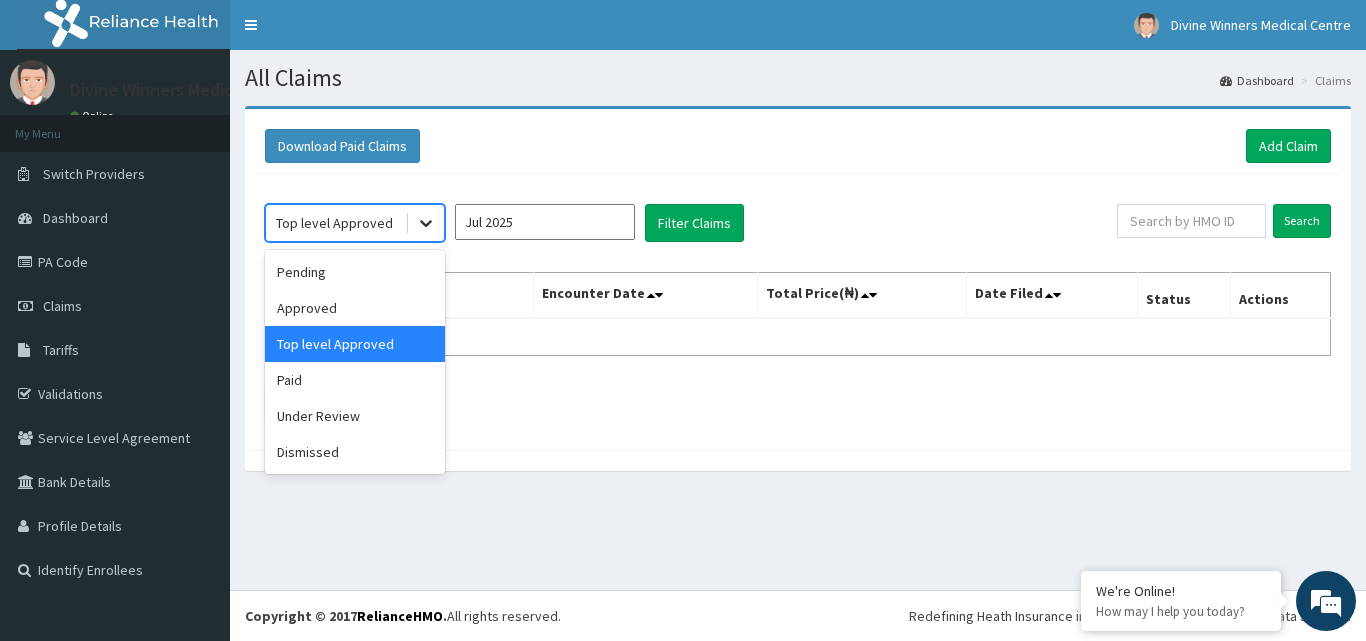 click 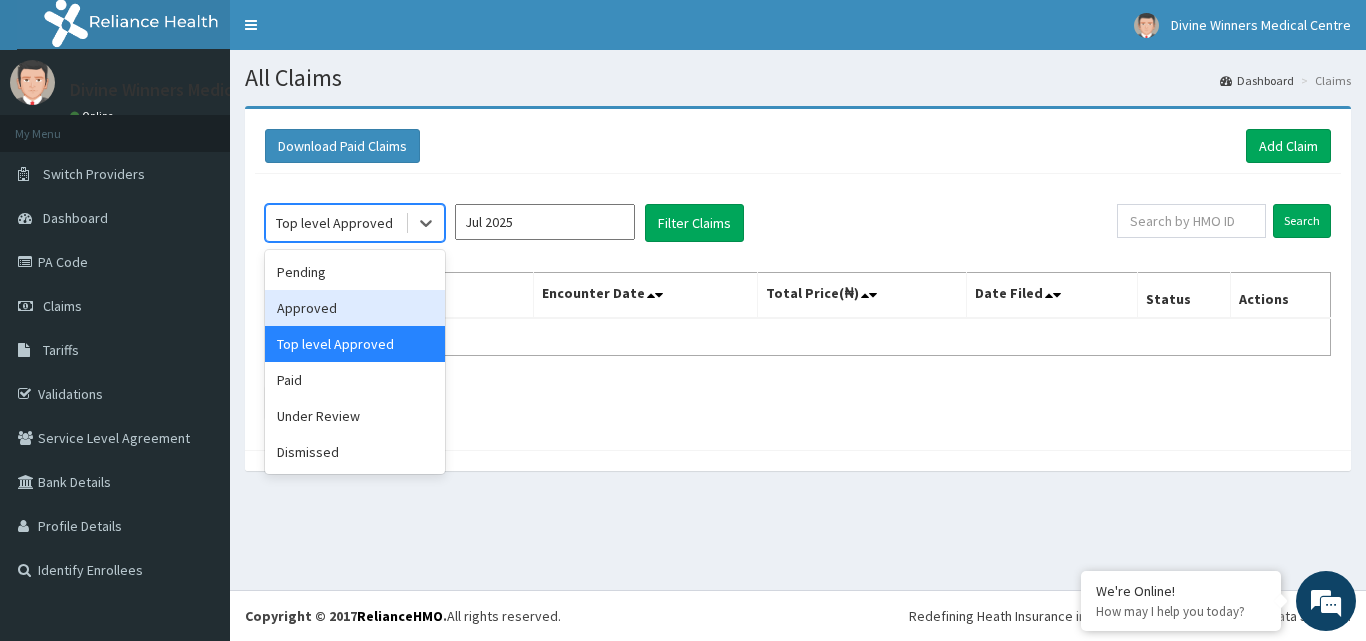 click on "Approved" at bounding box center [355, 308] 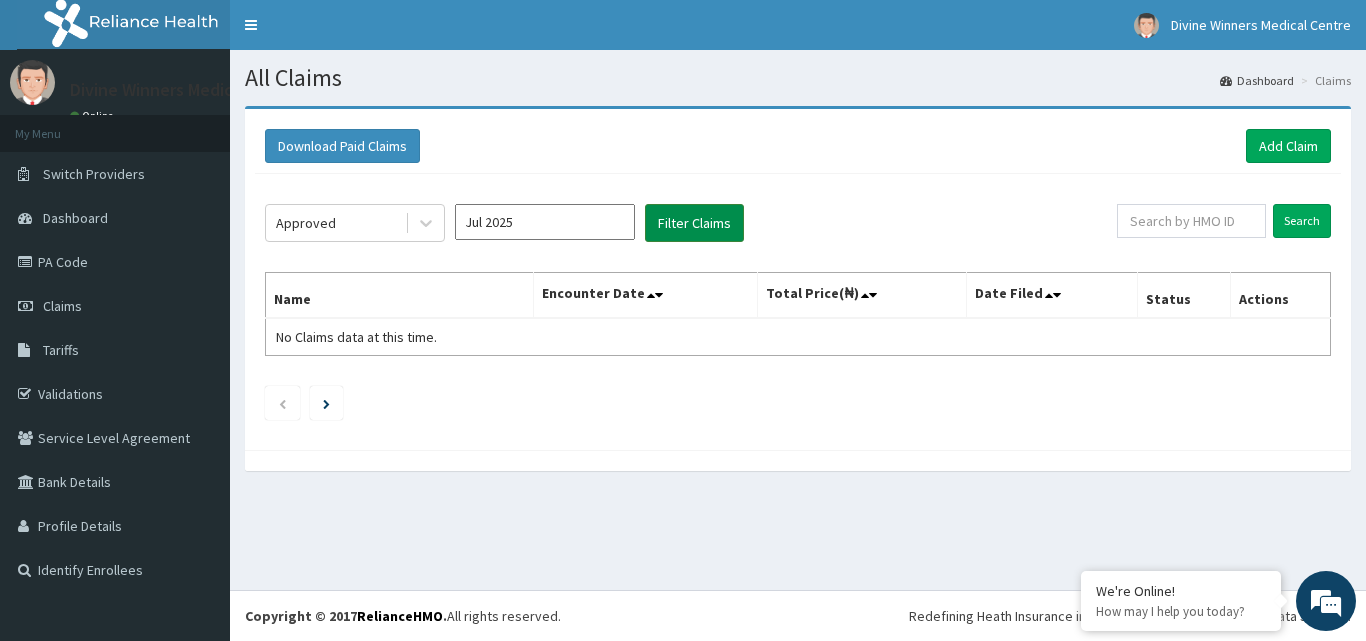 click on "Filter Claims" at bounding box center [694, 223] 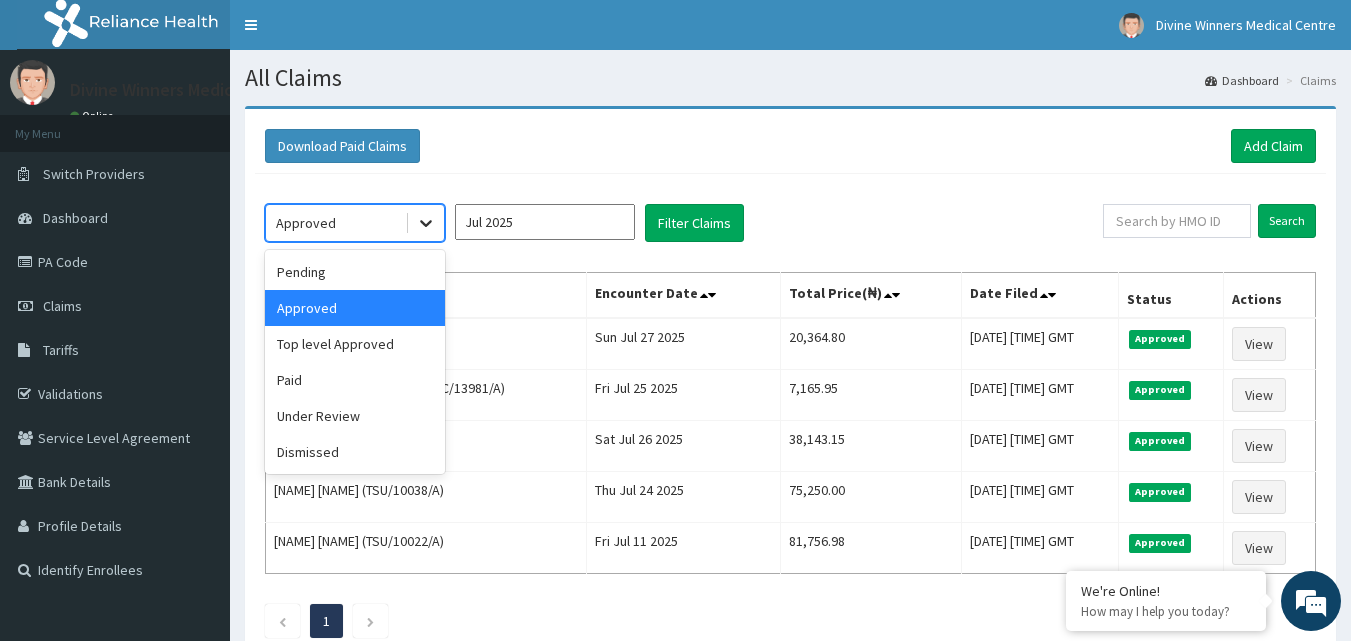 click 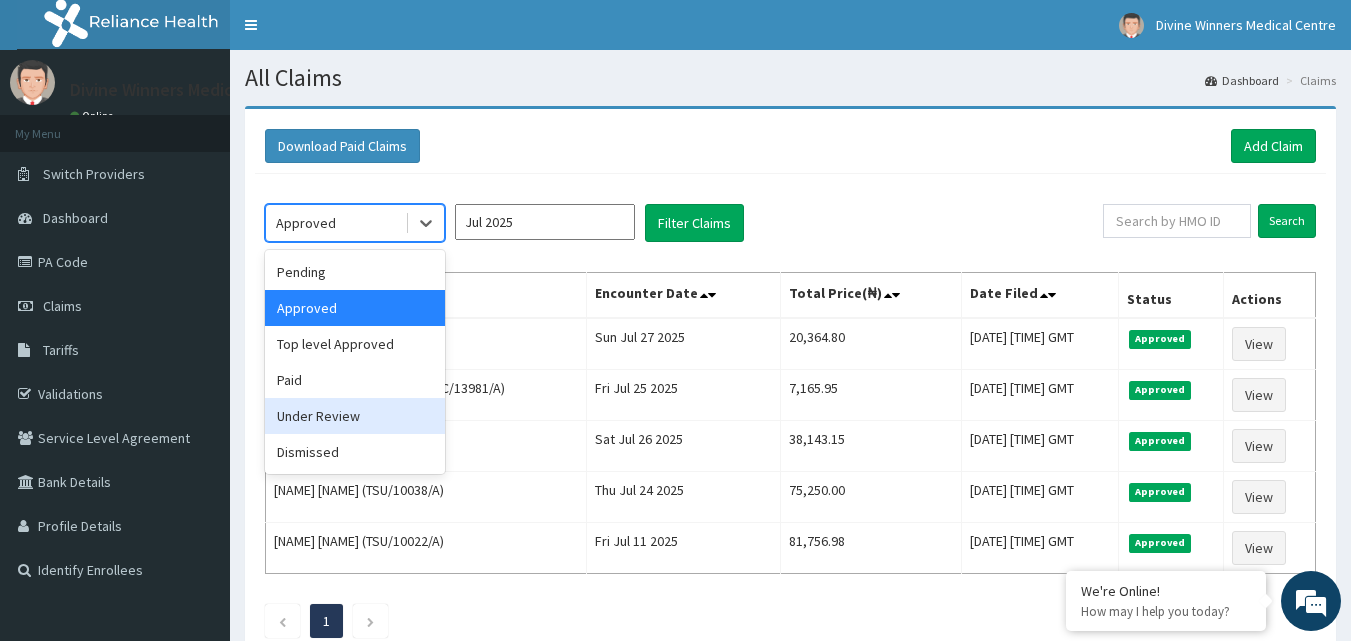 click on "Under Review" at bounding box center (355, 416) 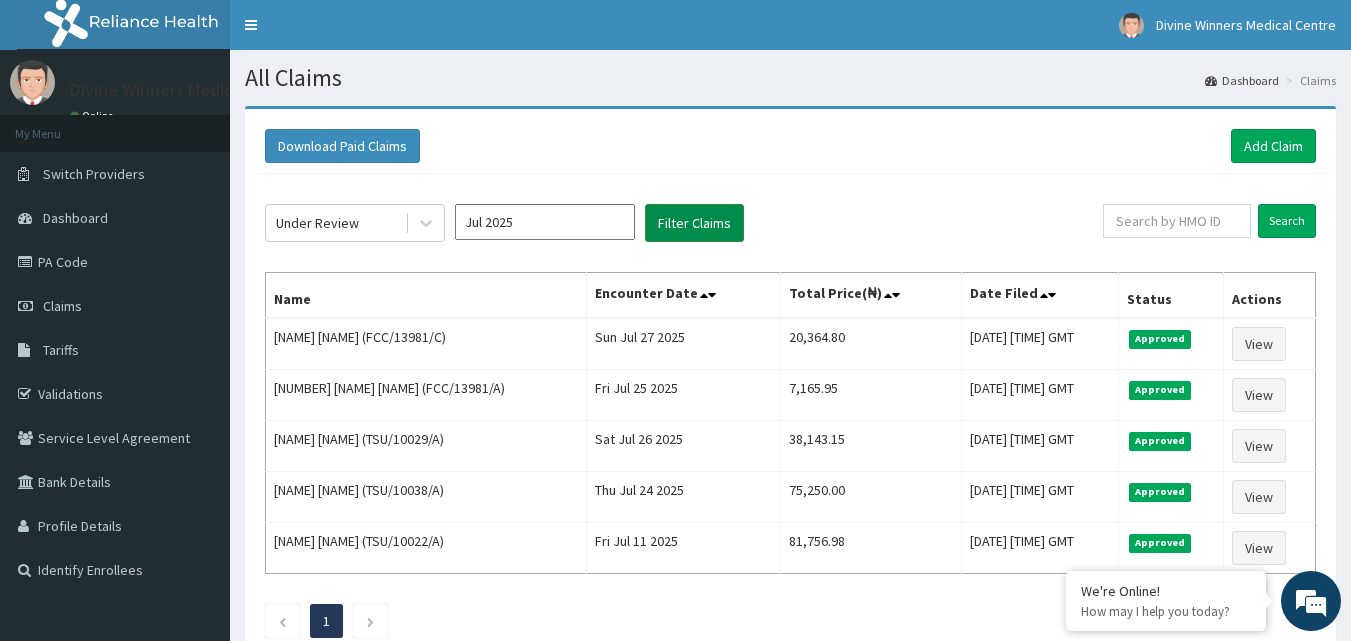 click on "Filter Claims" at bounding box center [694, 223] 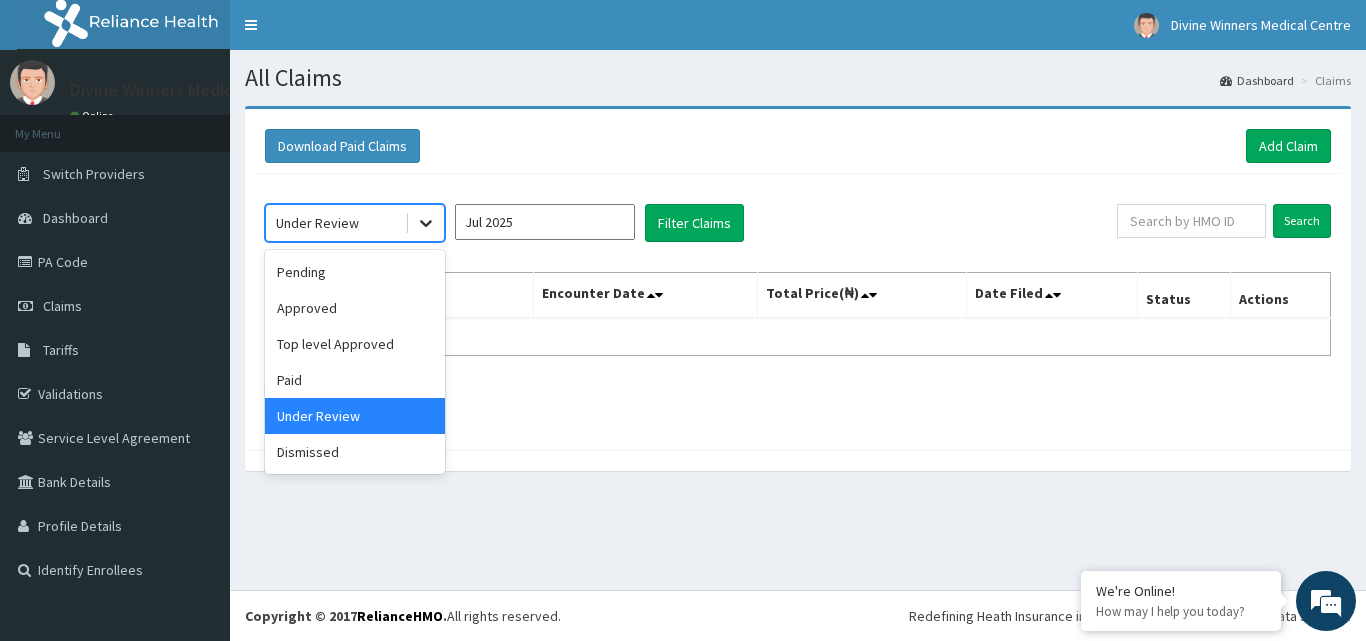 click 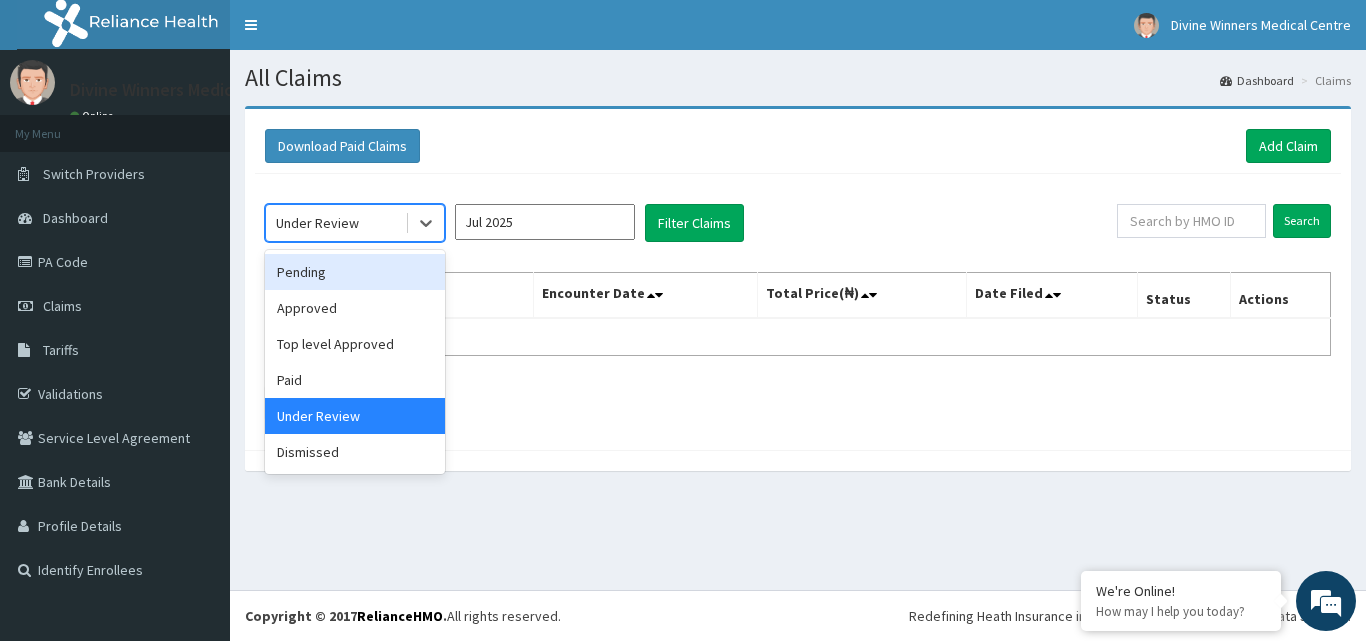 click on "Pending" at bounding box center [355, 272] 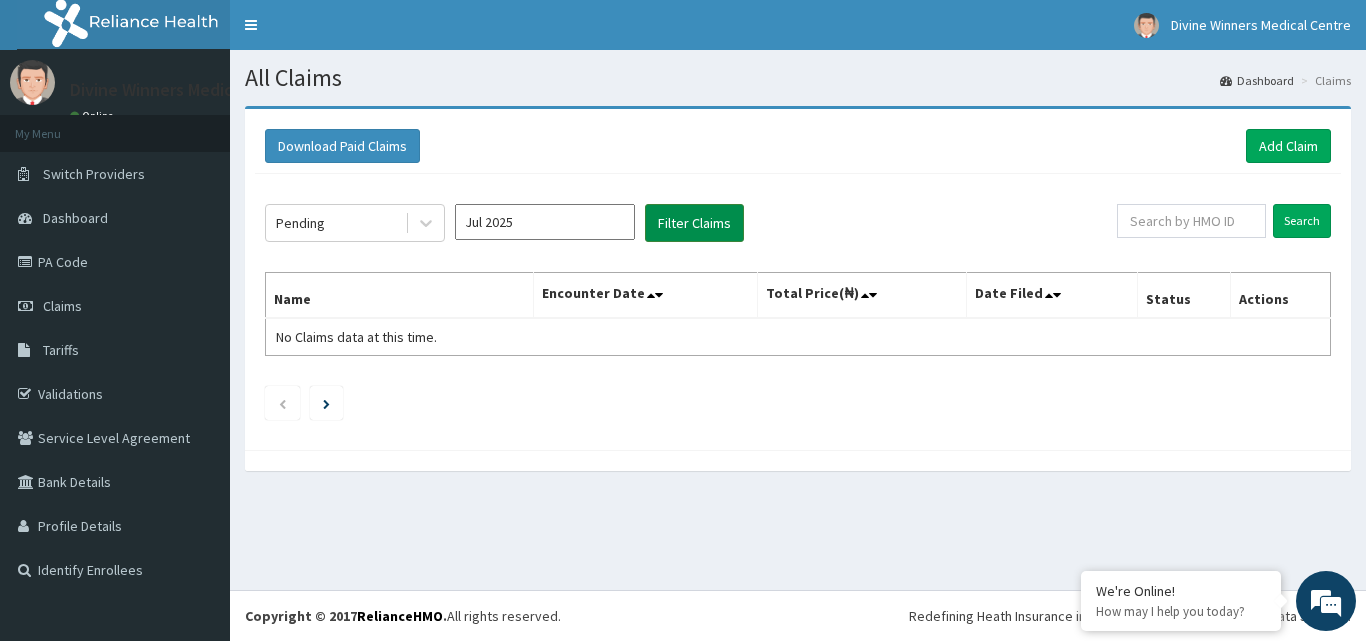 click on "Filter Claims" at bounding box center [694, 223] 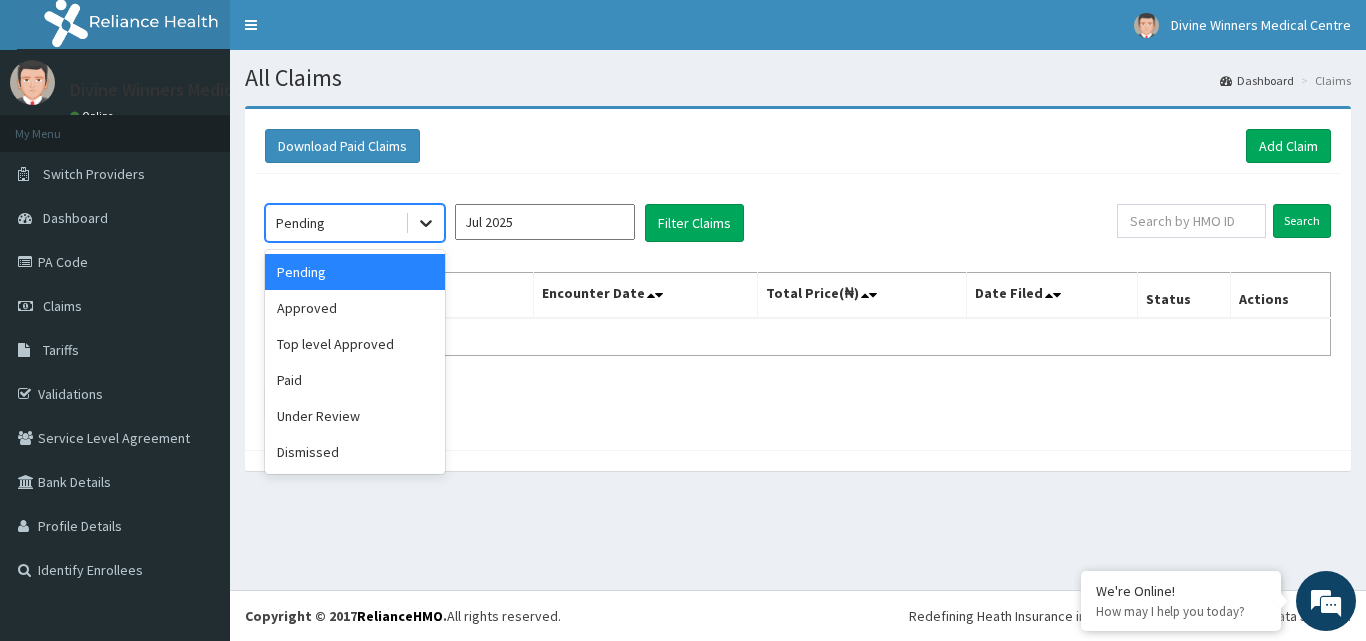 click 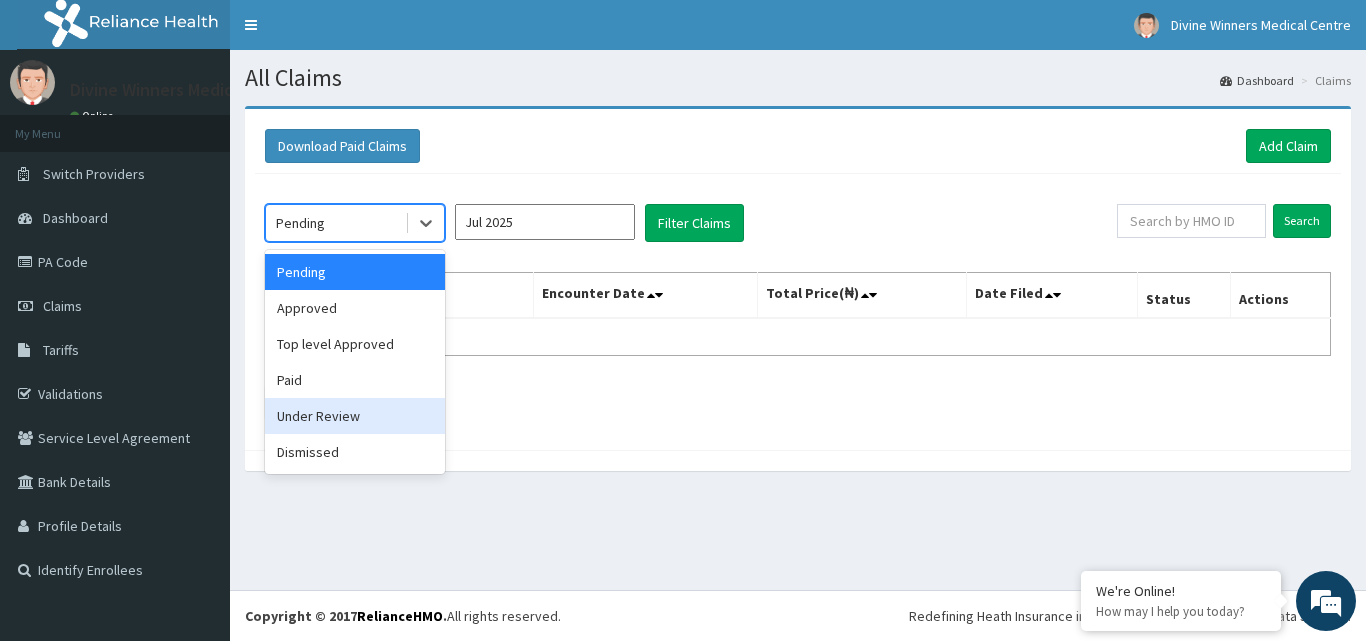 click on "Under Review" at bounding box center (355, 416) 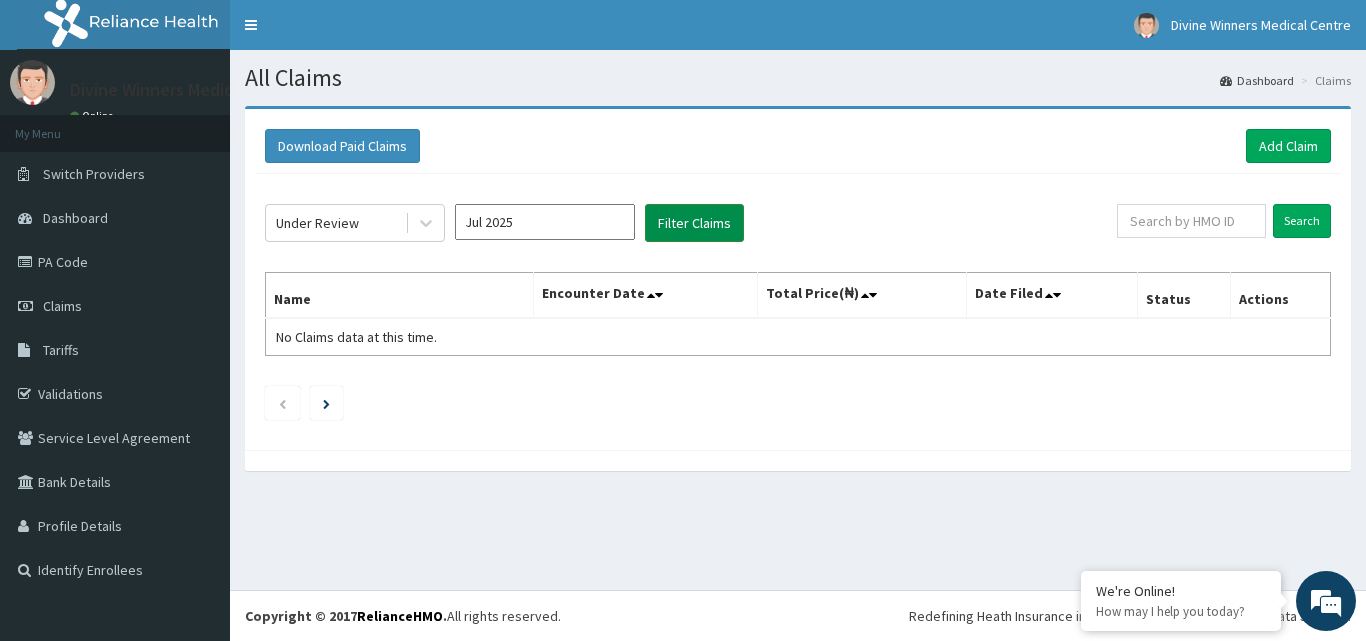 click on "Filter Claims" at bounding box center (694, 223) 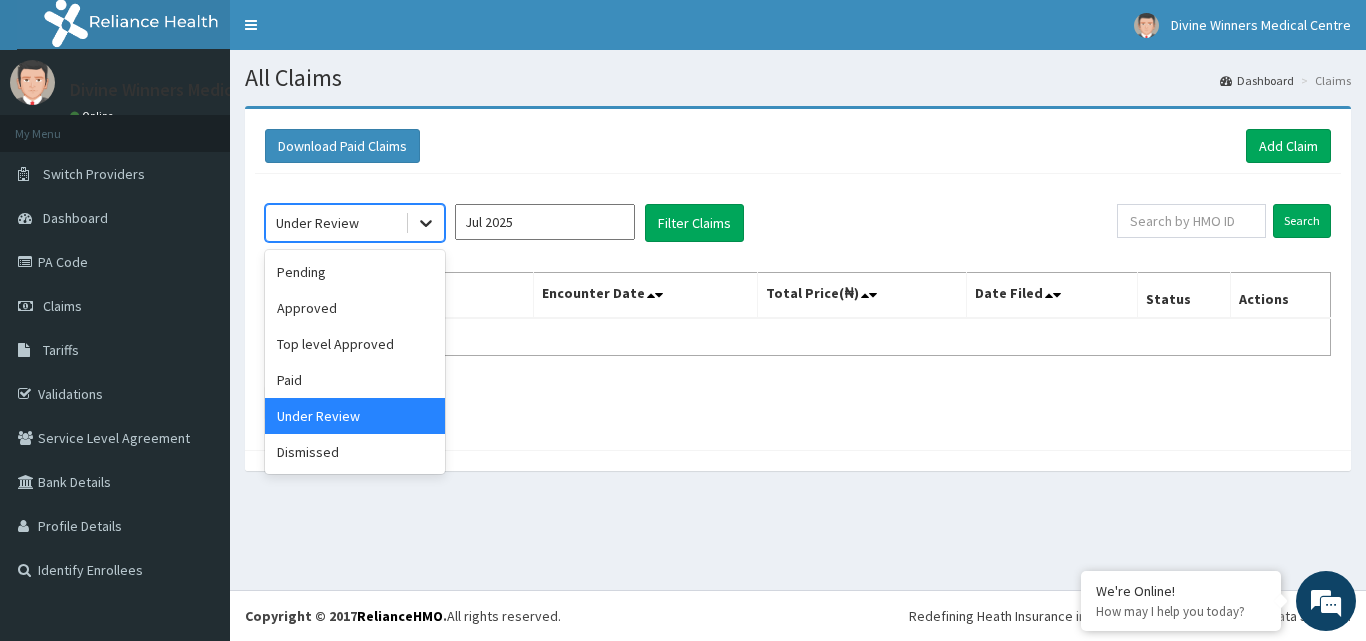 click 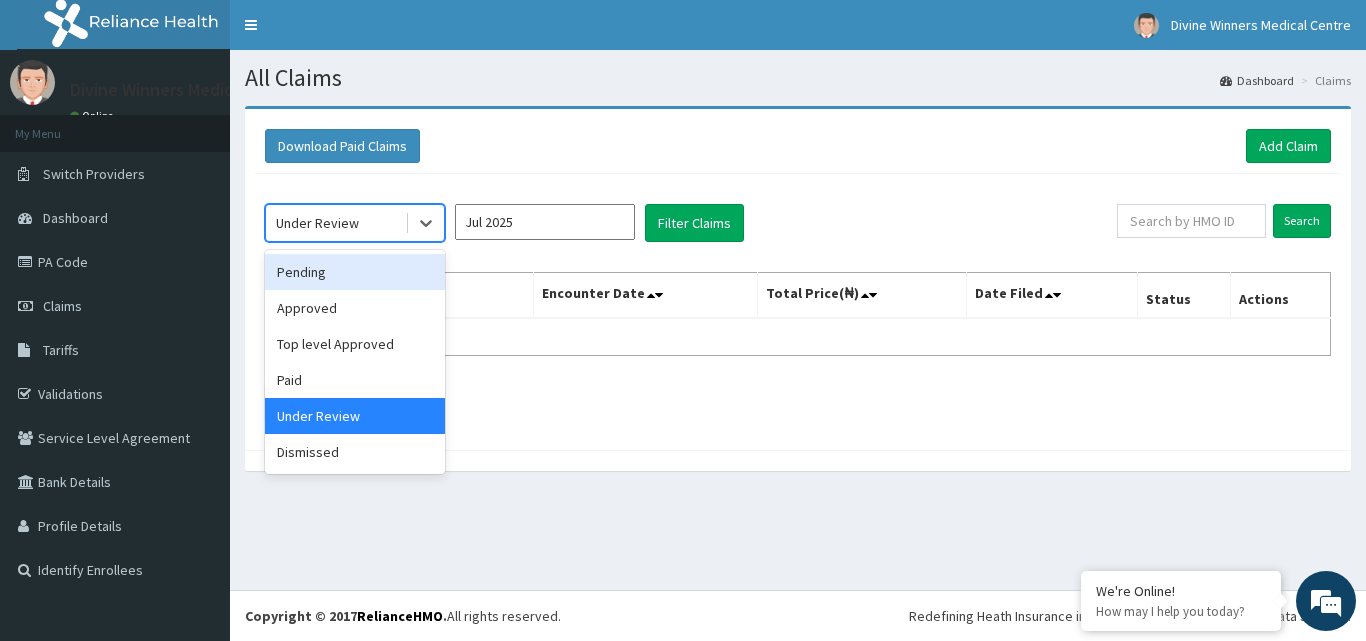 click on "Pending" at bounding box center (355, 272) 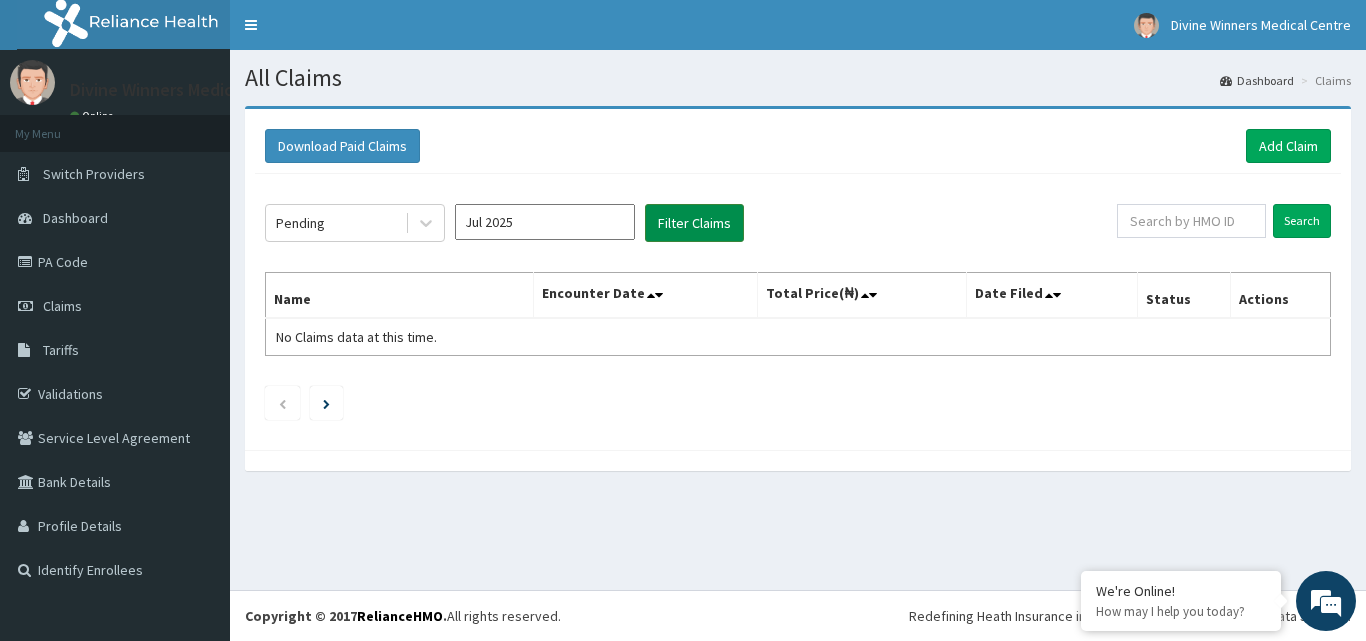 click on "Filter Claims" at bounding box center (694, 223) 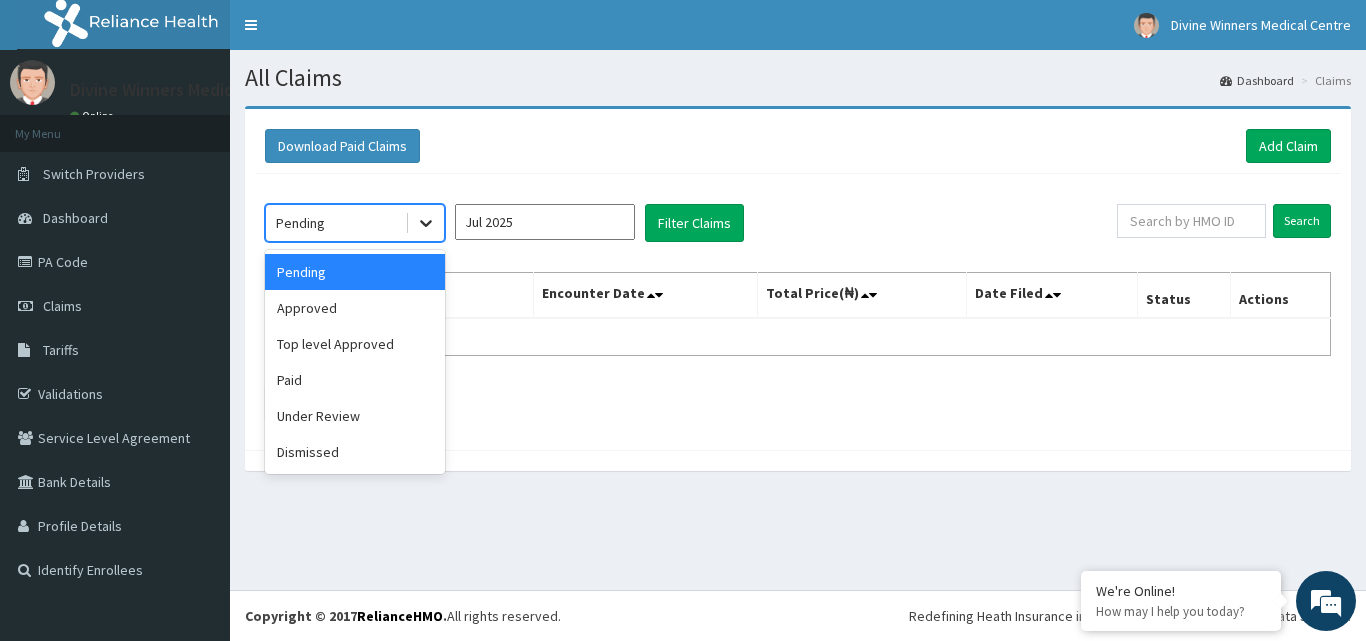 click 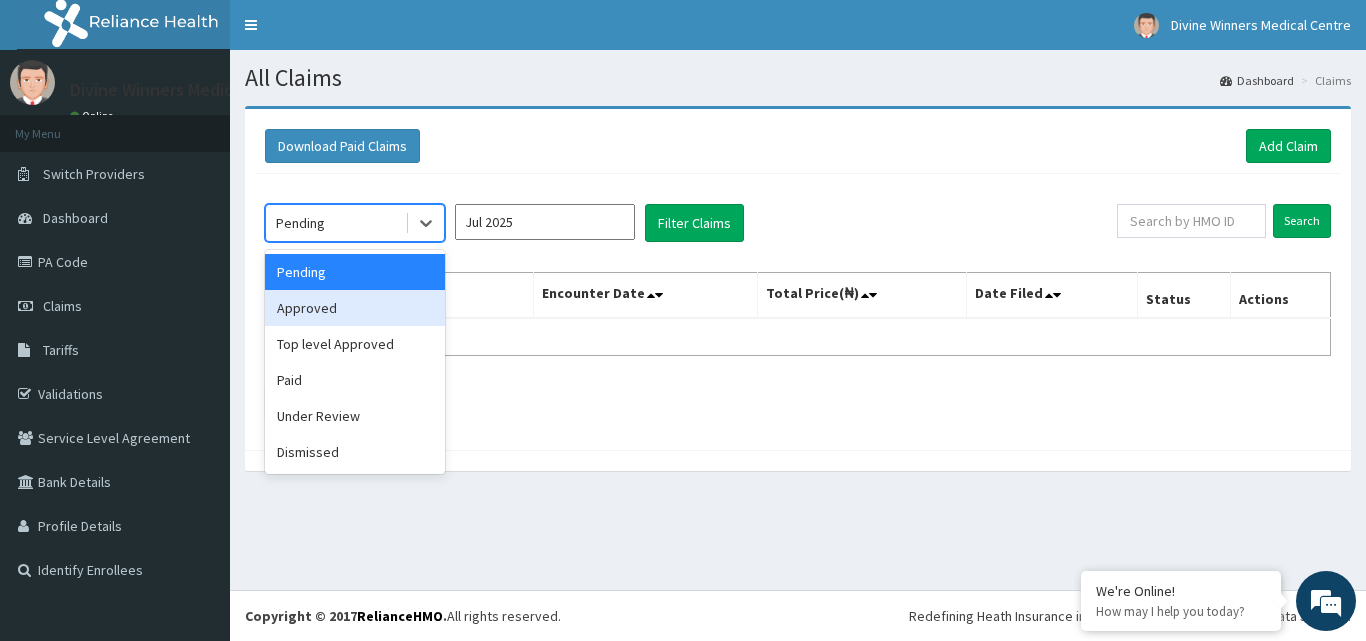 click on "Approved" at bounding box center (355, 308) 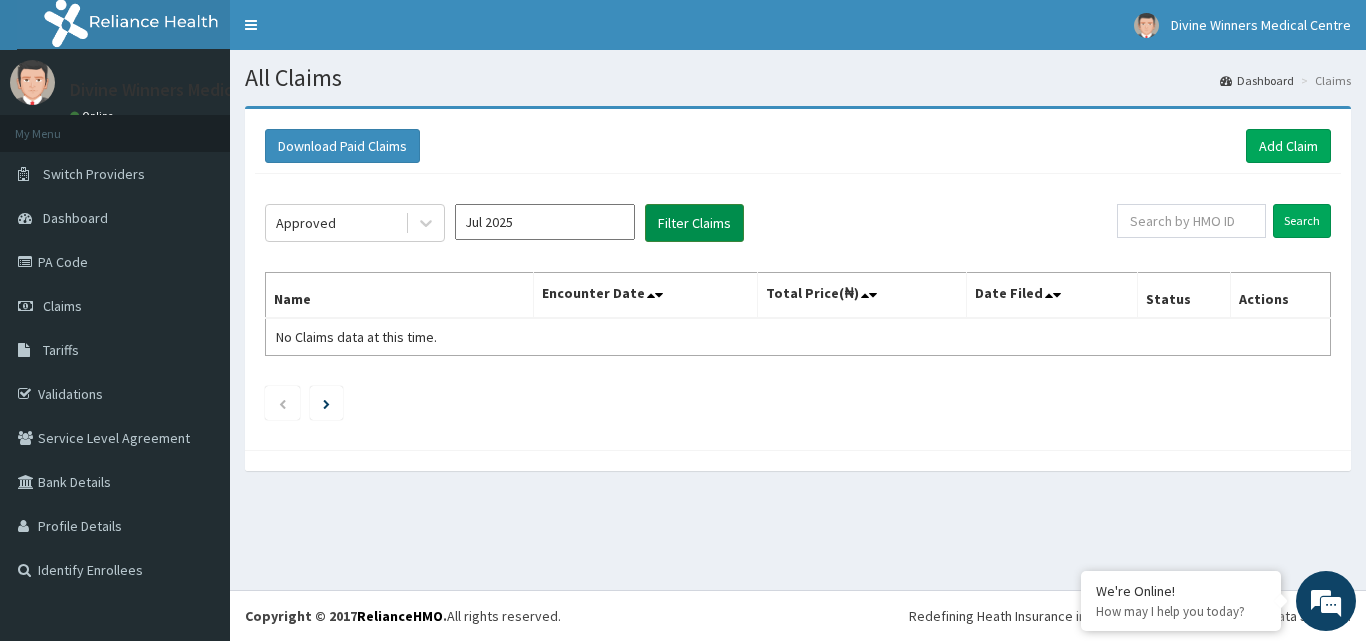 click on "Filter Claims" at bounding box center (694, 223) 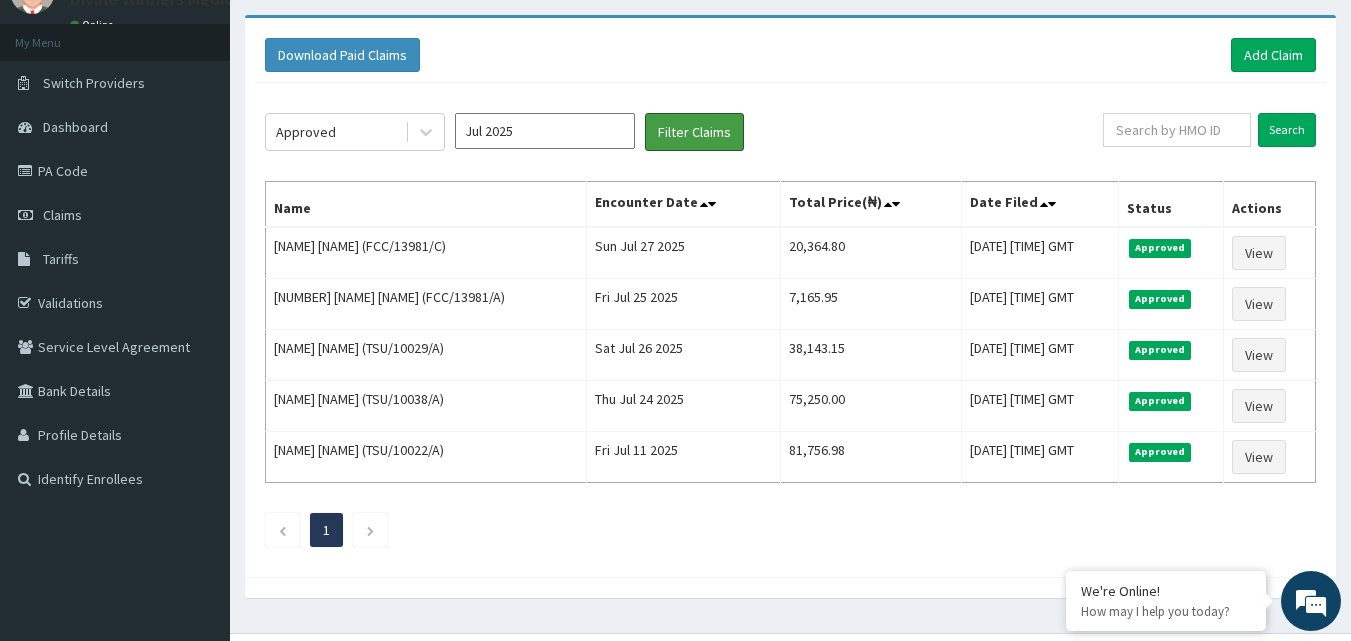 scroll, scrollTop: 120, scrollLeft: 0, axis: vertical 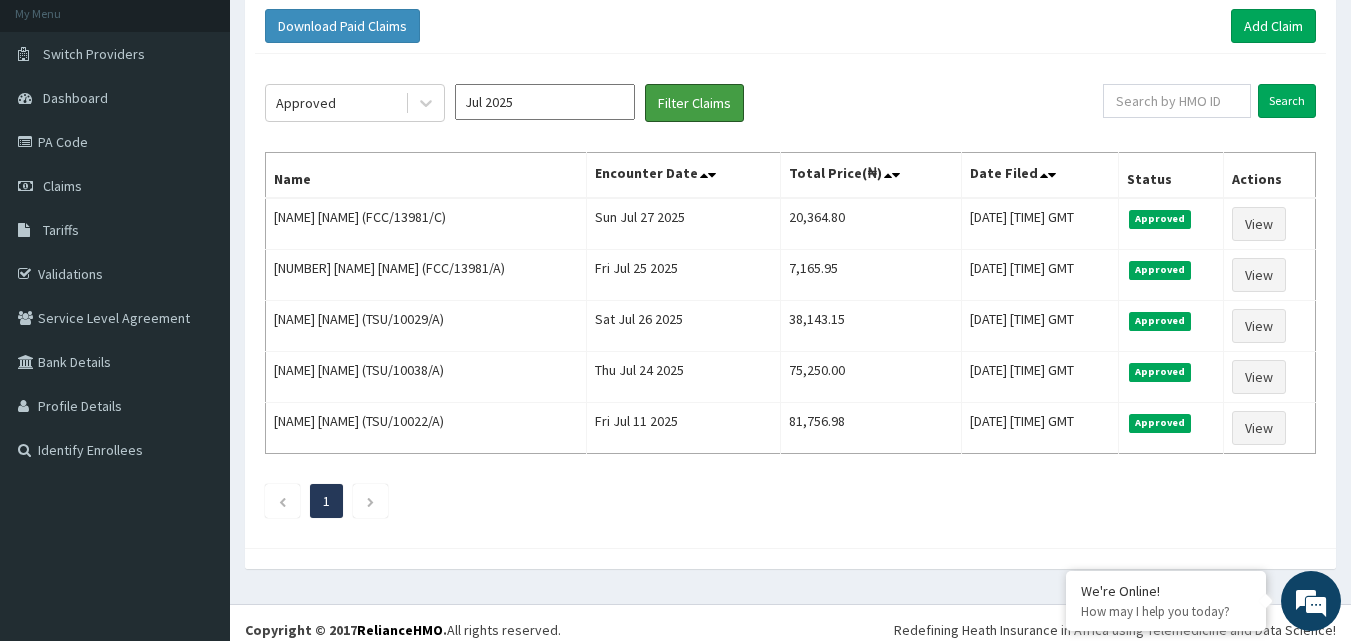 type 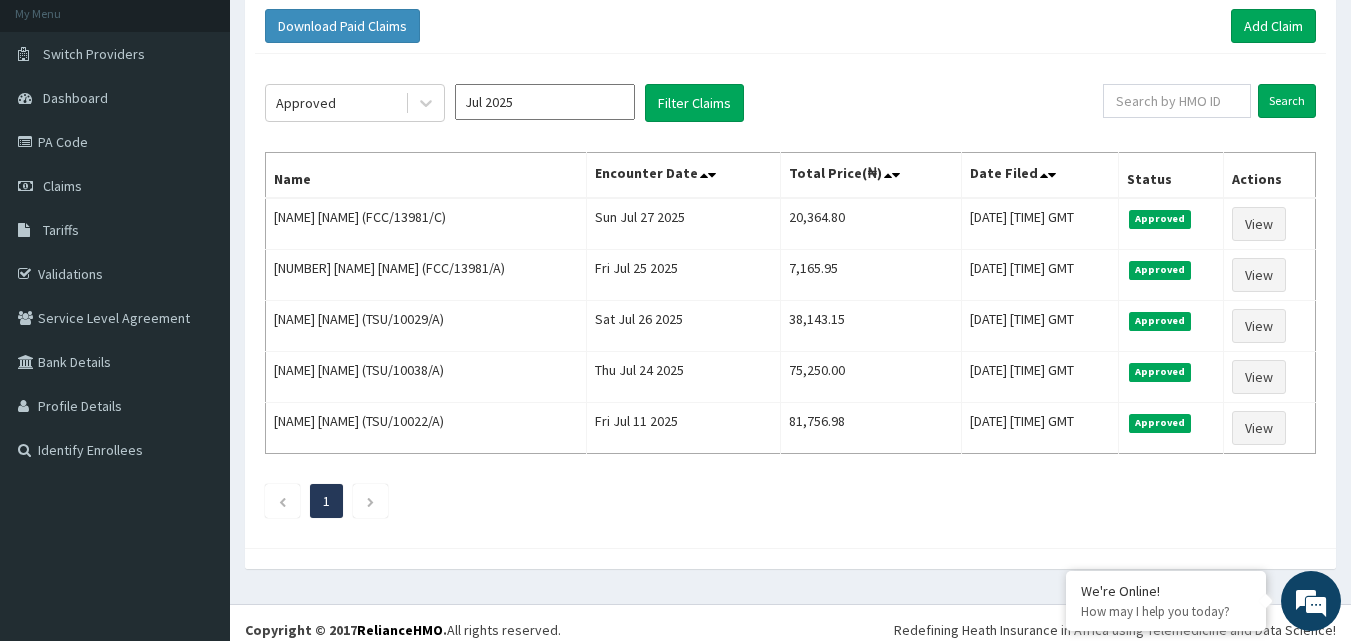 click on "Download Paid Claims Add Claim" at bounding box center (790, 26) 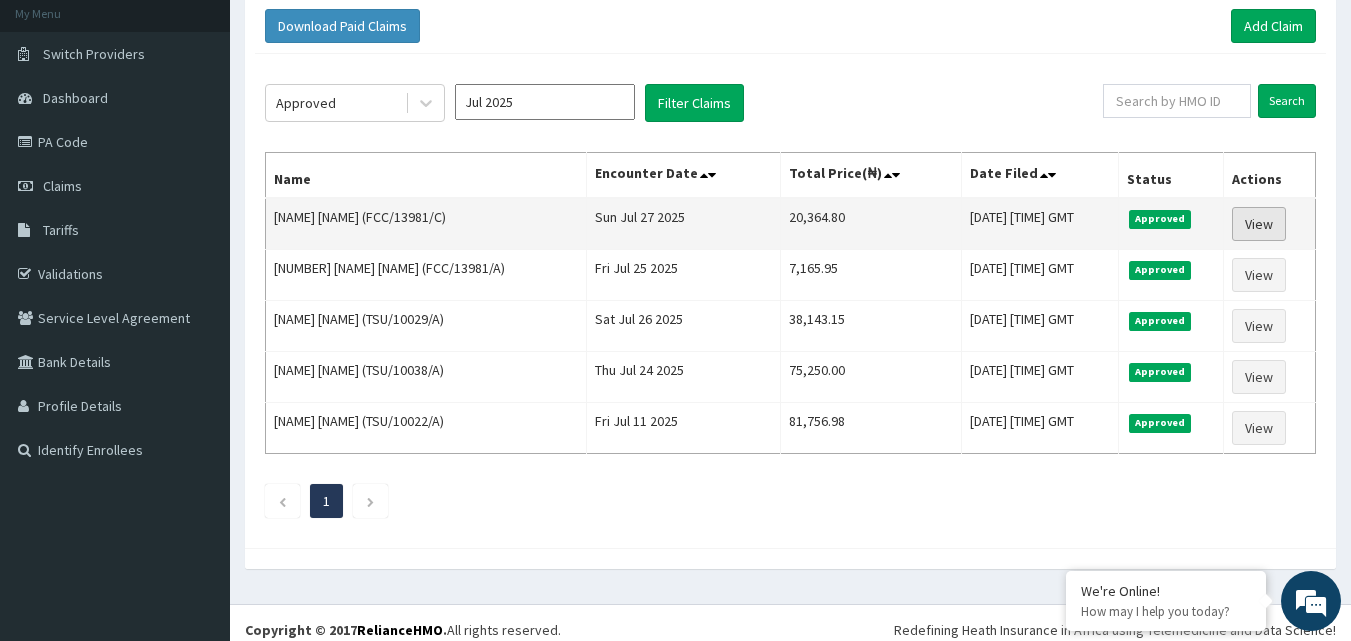 click on "View" at bounding box center [1259, 224] 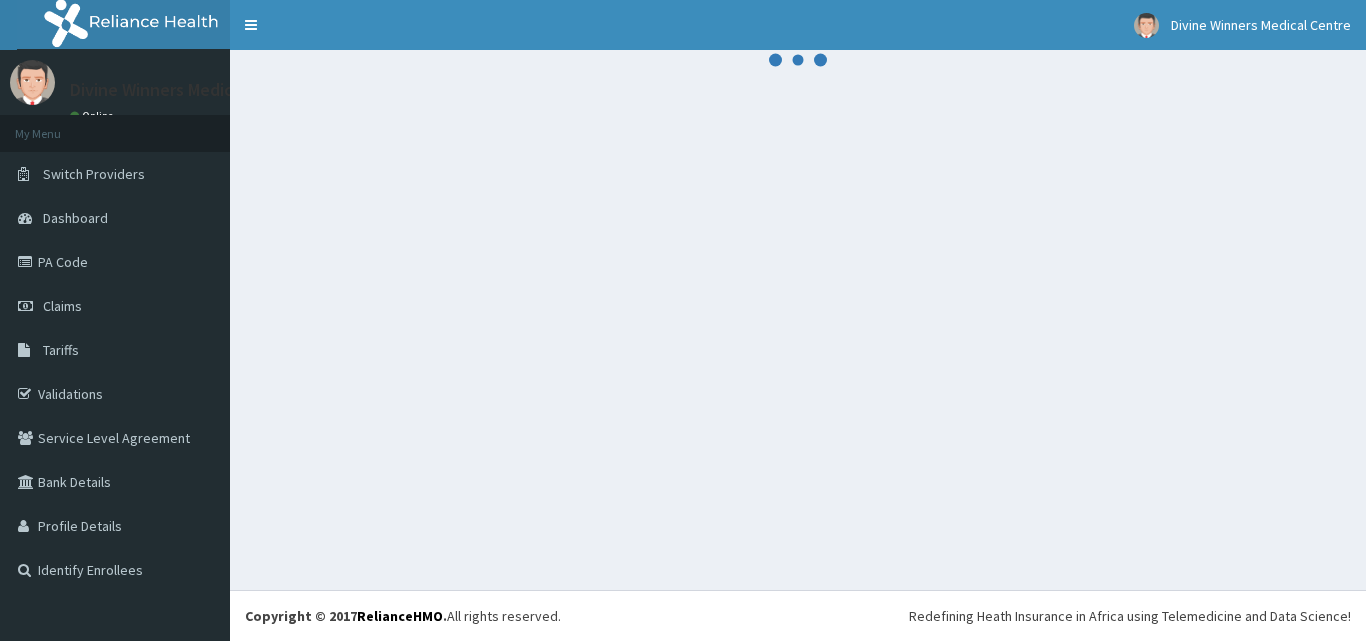 scroll, scrollTop: 0, scrollLeft: 0, axis: both 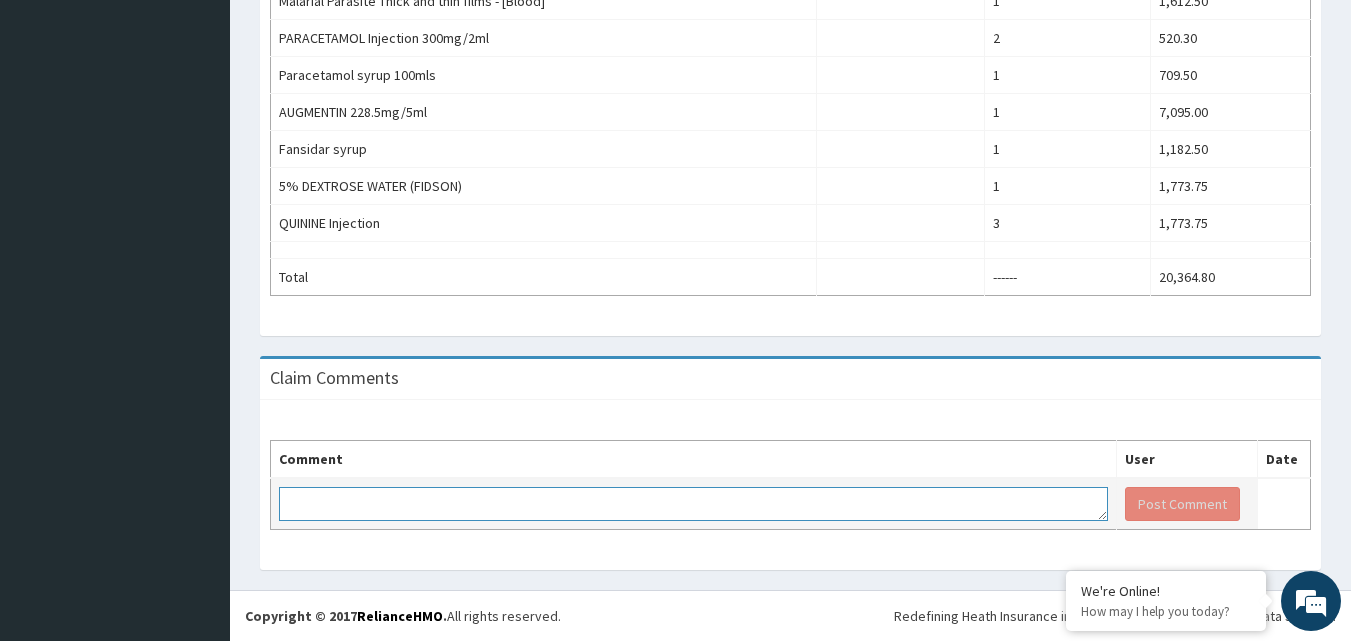 click at bounding box center [693, 504] 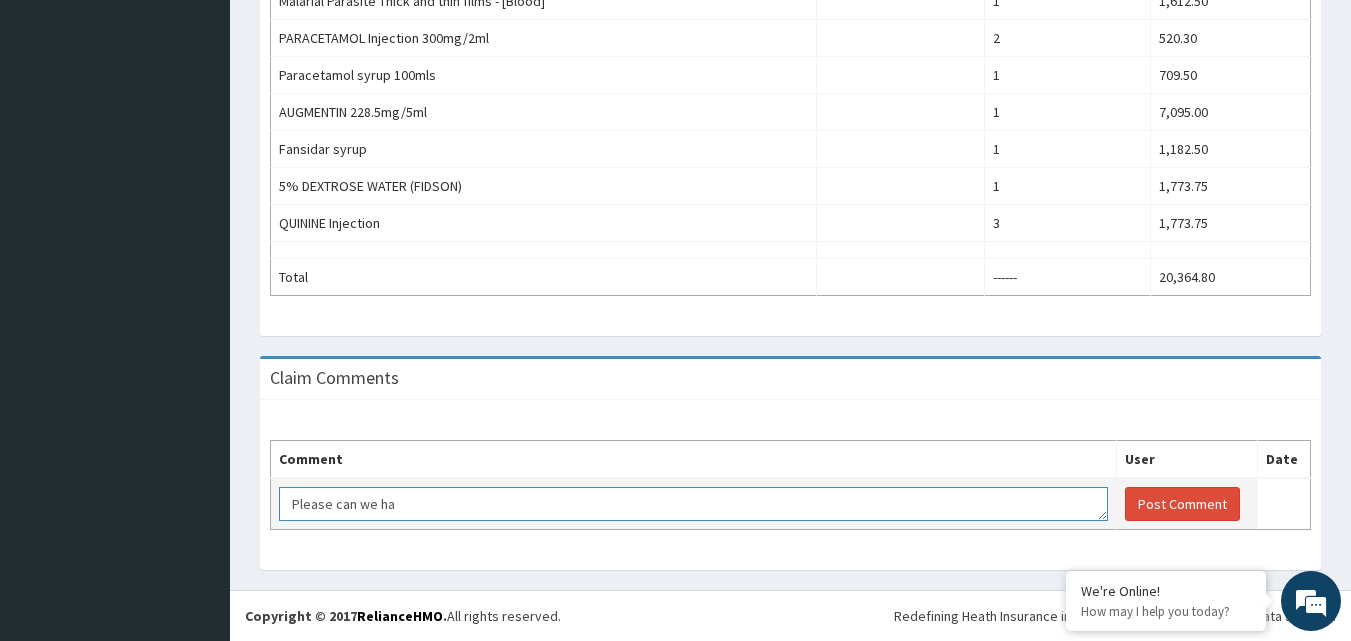 scroll, scrollTop: 0, scrollLeft: 0, axis: both 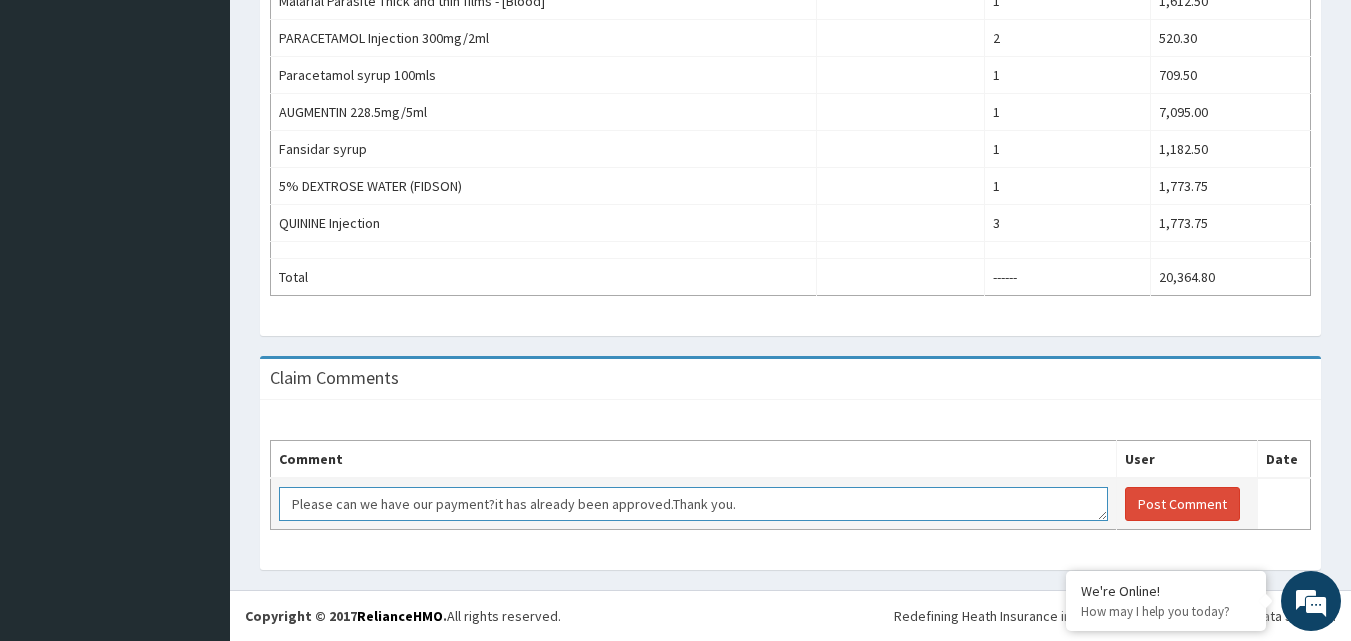 click on "Please can we have our payment?it has already been approved.Thank you." at bounding box center [693, 504] 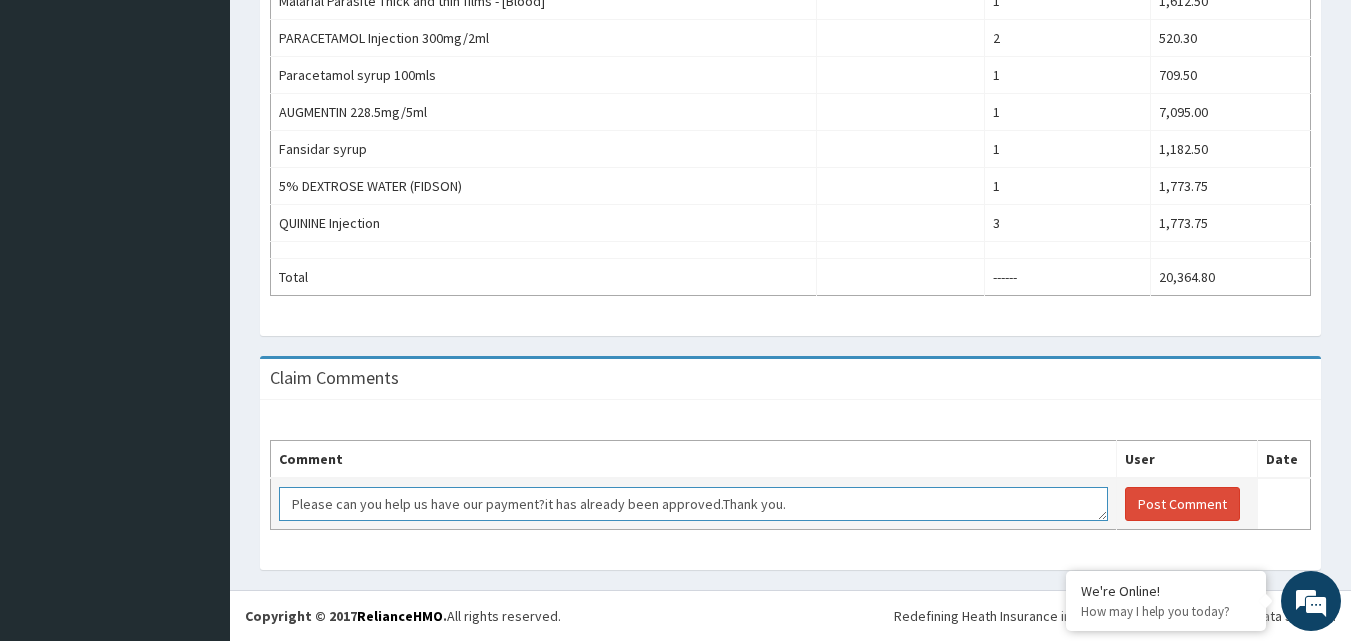 click on "Please can you help us have our payment?it has already been approved.Thank you." at bounding box center [693, 504] 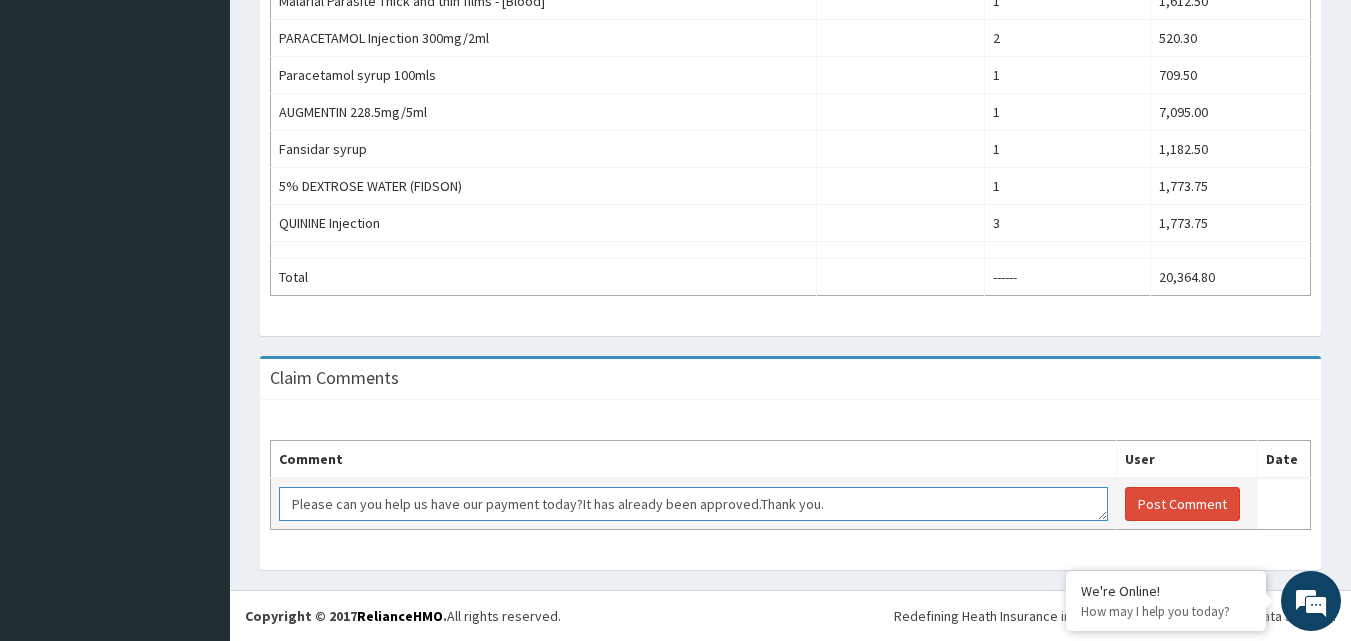 click on "Please can you help us have our payment today?It has already been approved.Thank you." at bounding box center (693, 504) 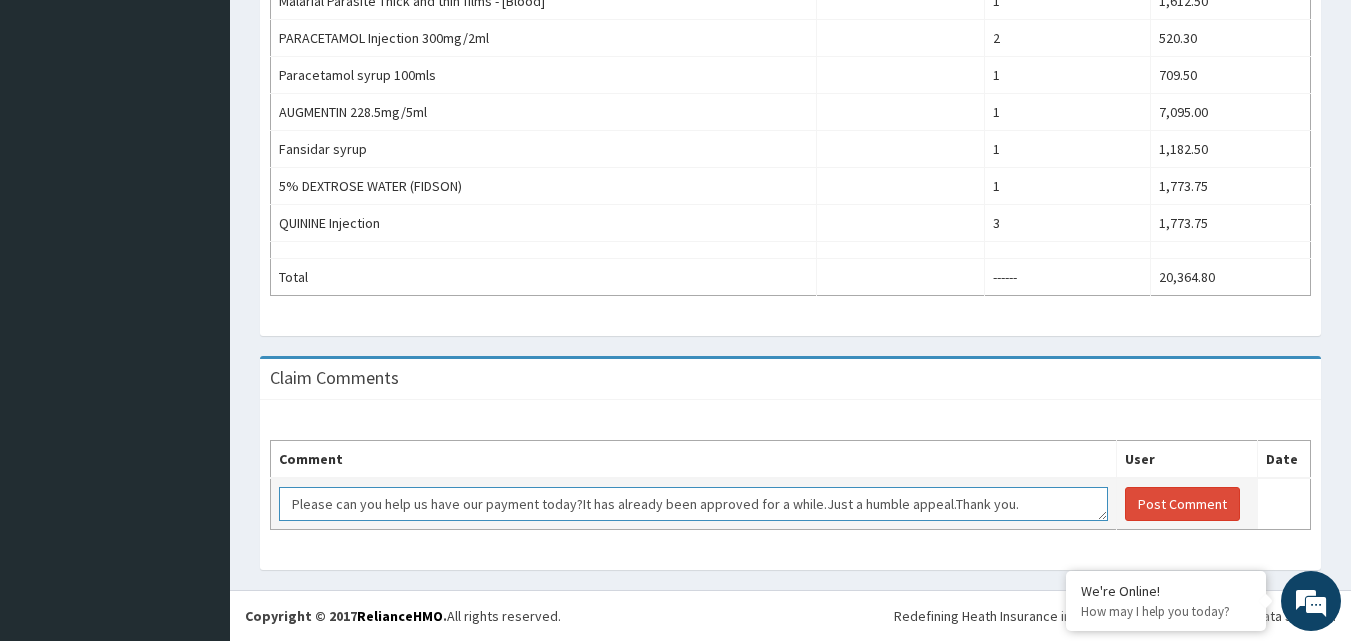 drag, startPoint x: 1027, startPoint y: 509, endPoint x: 293, endPoint y: 499, distance: 734.0681 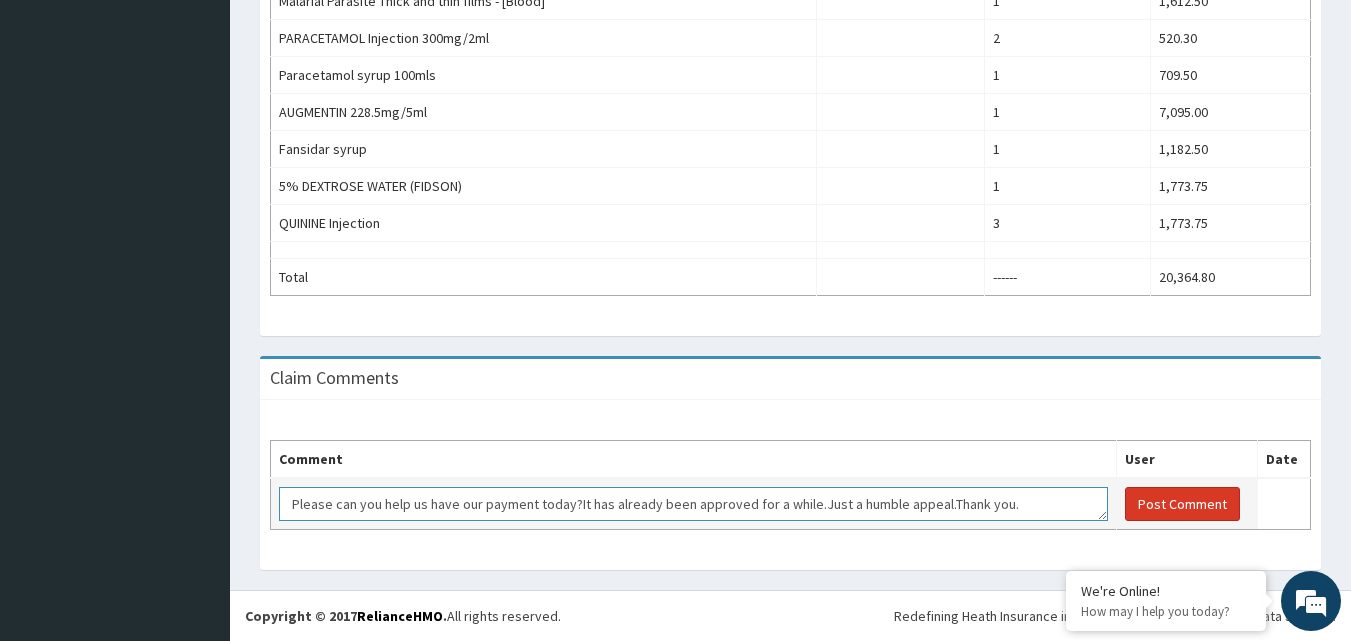 type on "Please can you help us have our payment today?It has already been approved for a while.Just a humble appeal.Thank you." 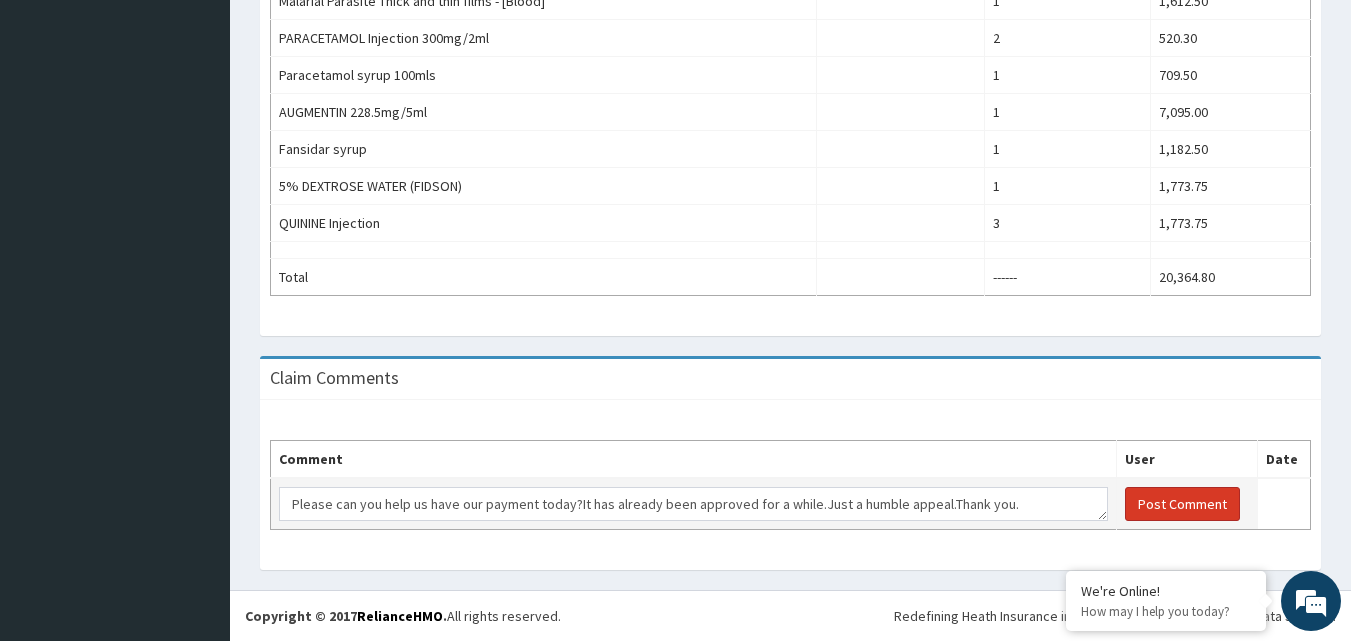 click on "Post Comment" at bounding box center [1182, 504] 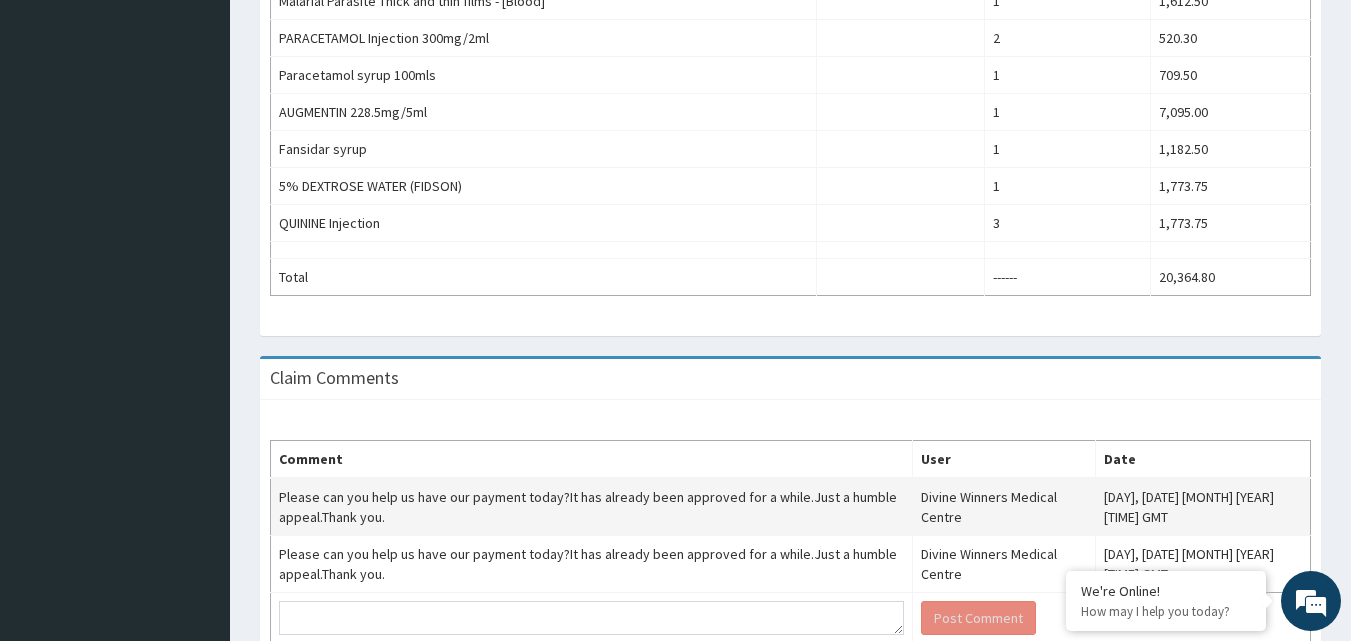 scroll, scrollTop: 241, scrollLeft: 0, axis: vertical 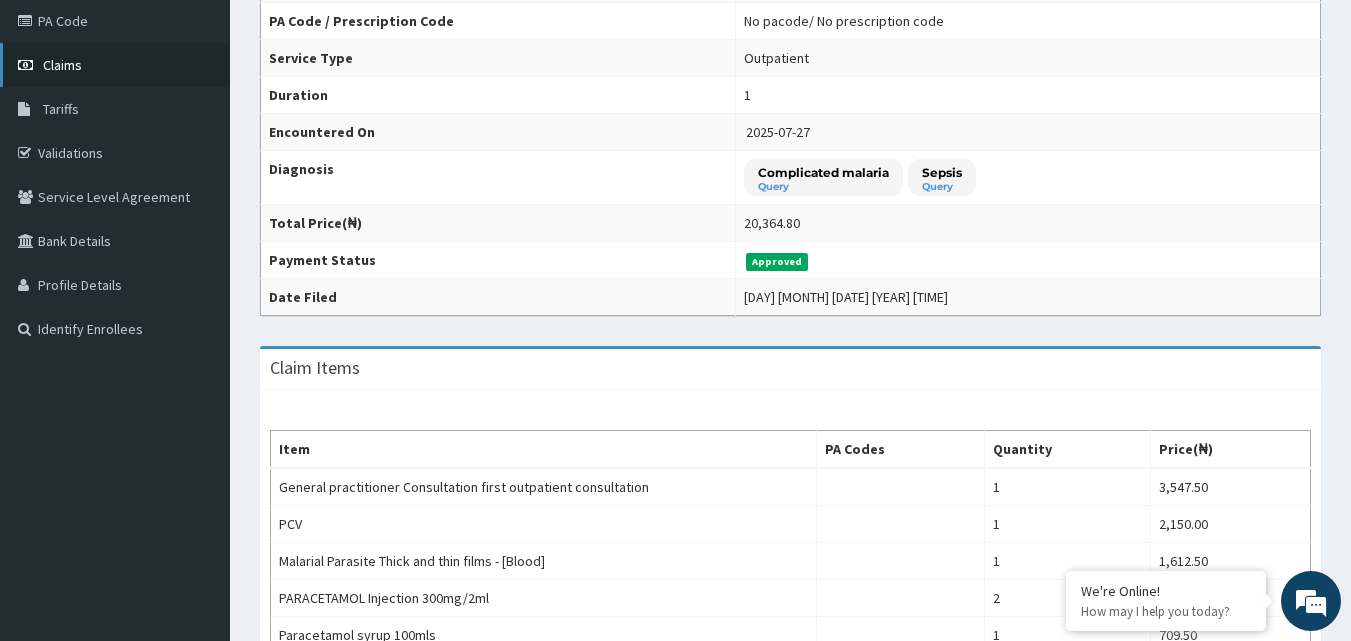 click on "Claims" at bounding box center (115, 65) 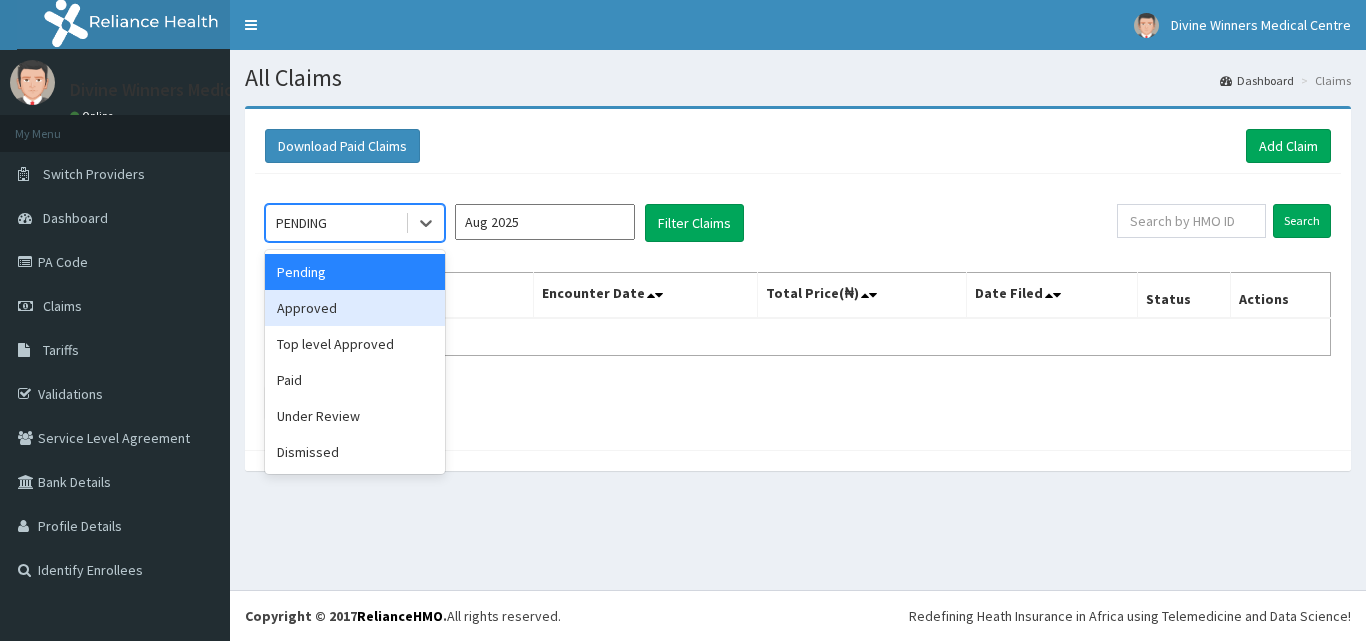 scroll, scrollTop: 0, scrollLeft: 0, axis: both 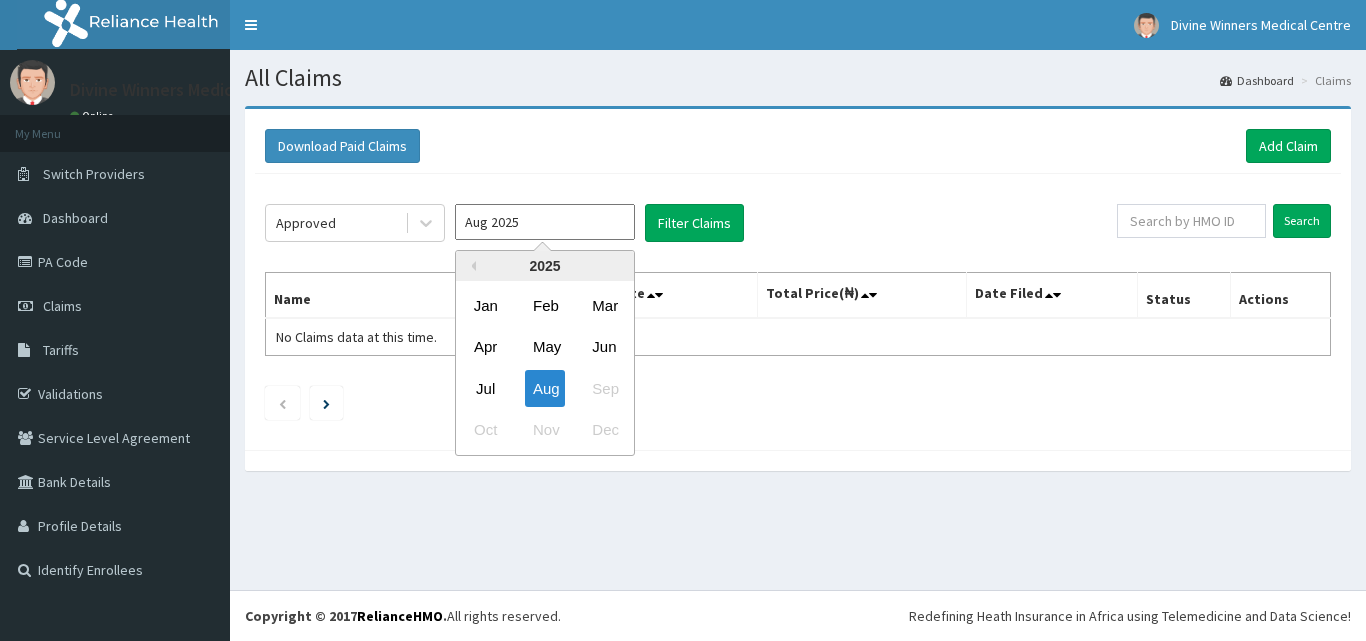 click on "Aug 2025" at bounding box center (545, 222) 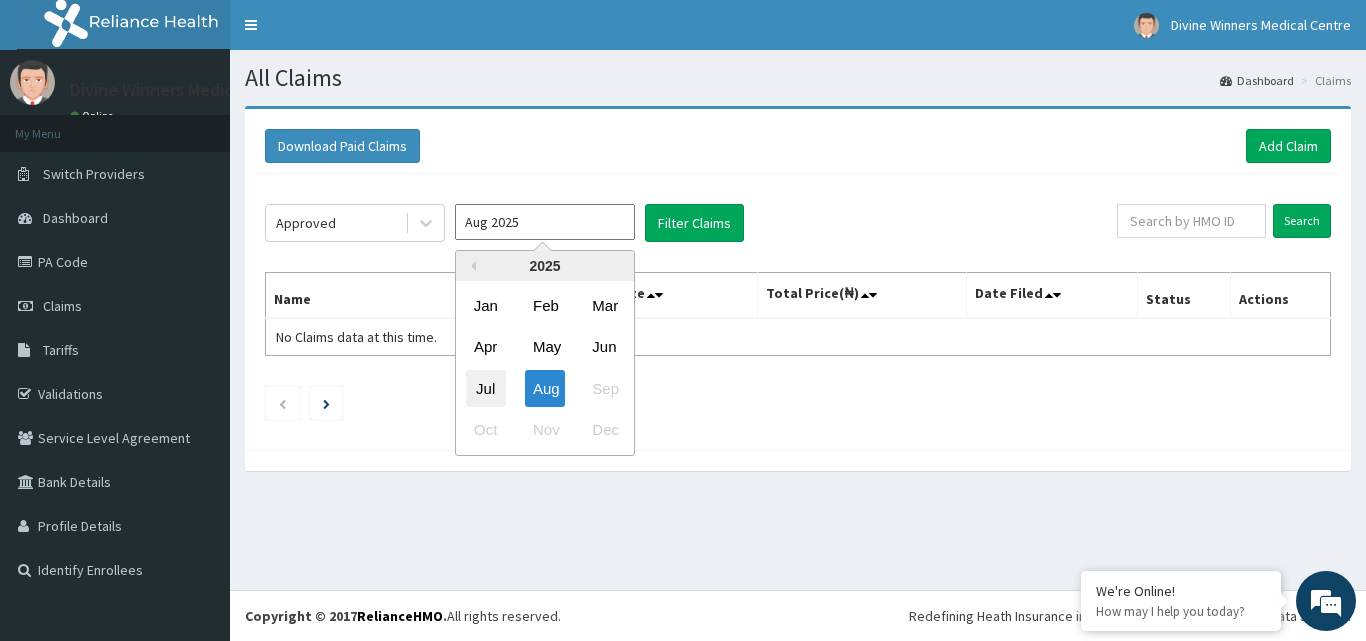 click on "Jul" at bounding box center (486, 388) 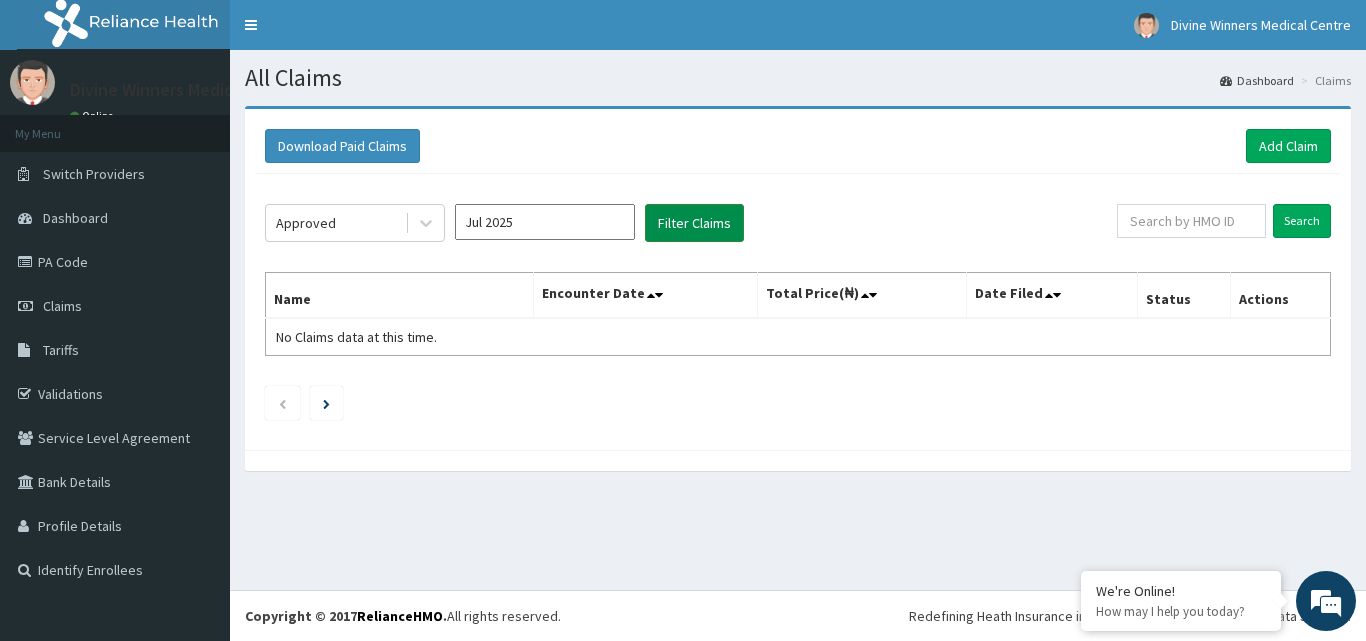 click on "Filter Claims" at bounding box center [694, 223] 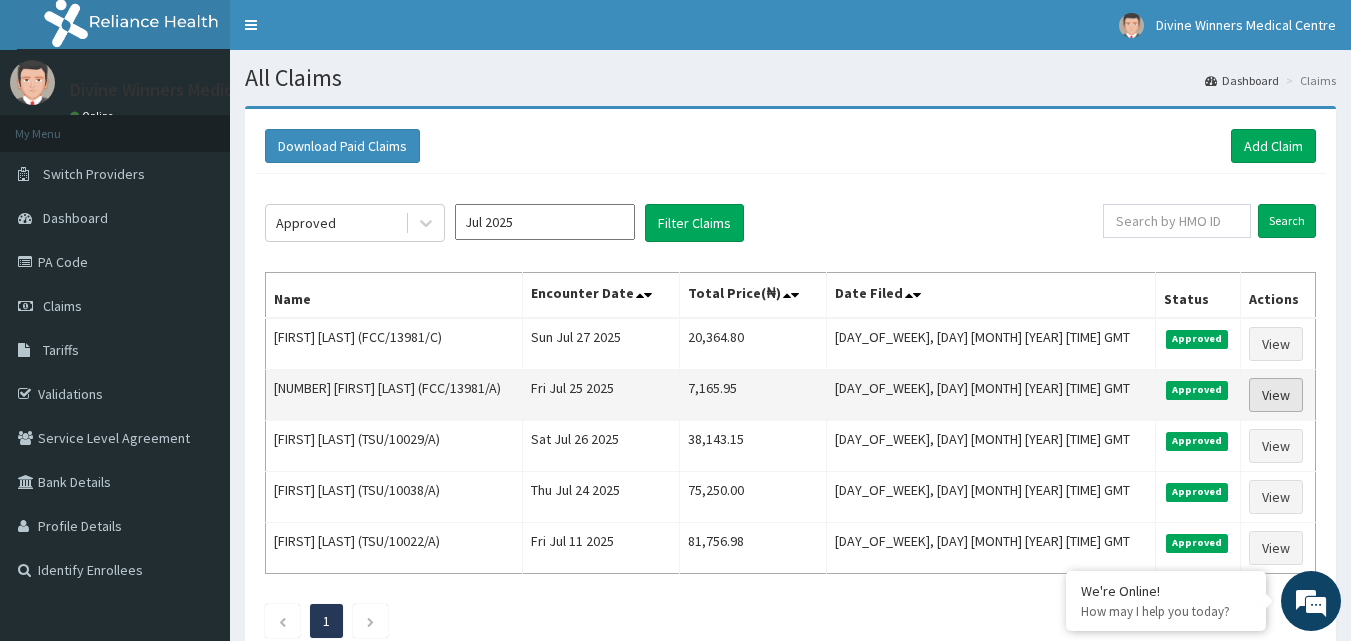 click on "View" at bounding box center [1276, 395] 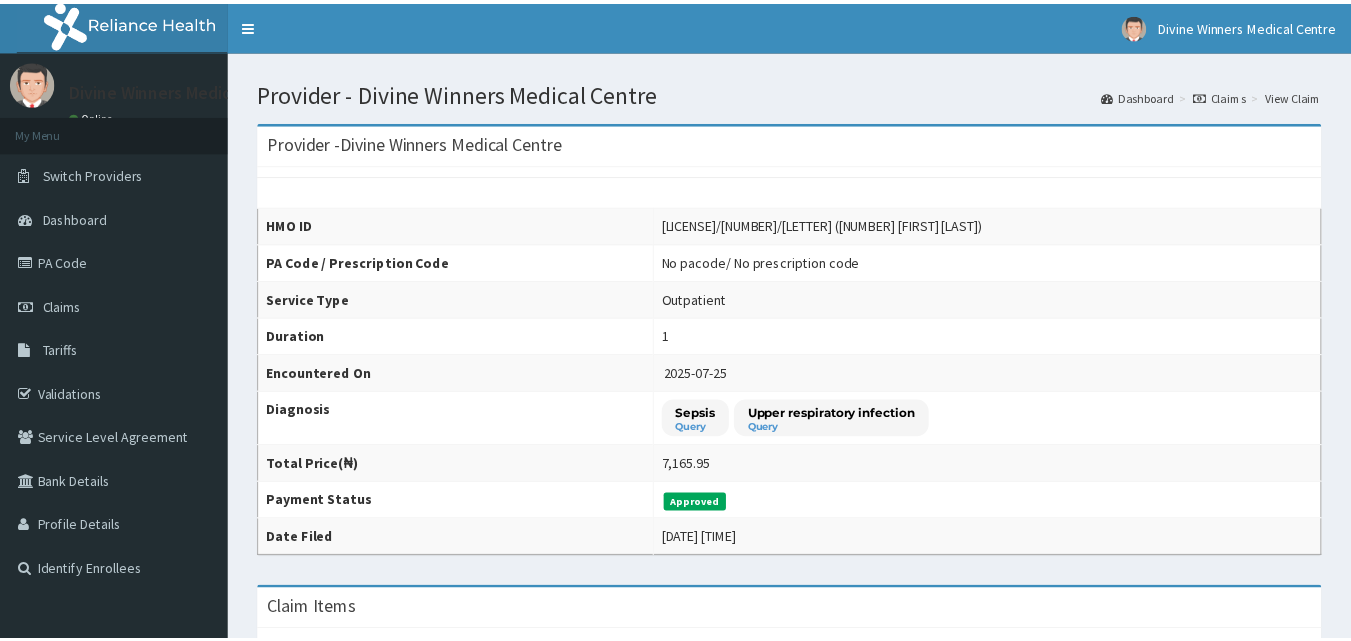 scroll, scrollTop: 0, scrollLeft: 0, axis: both 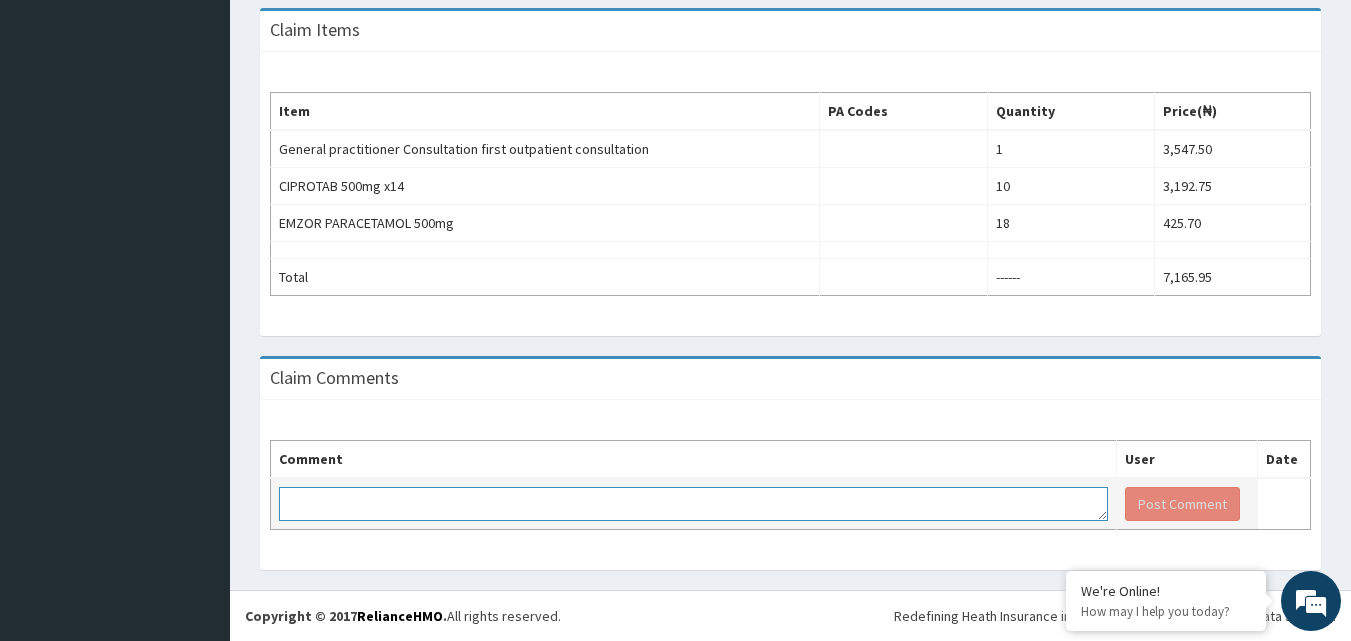 click at bounding box center [693, 504] 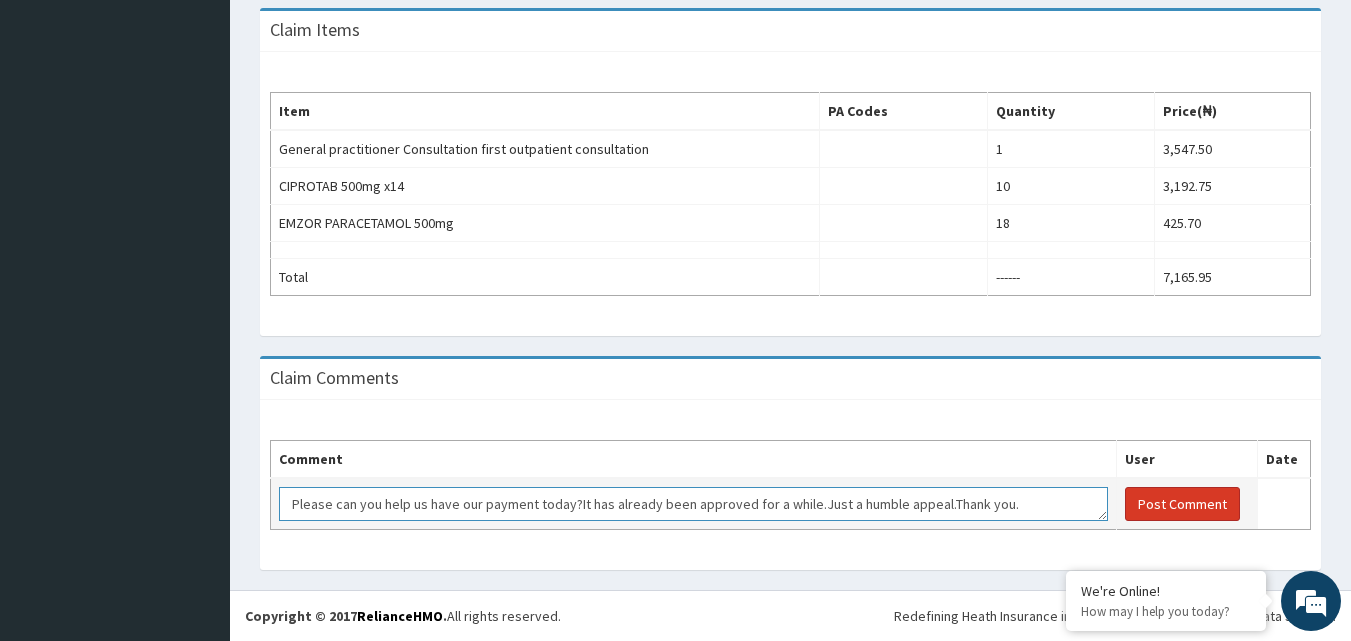 type on "Please can you help us have our payment today?It has already been approved for a while.Just a humble appeal.Thank you." 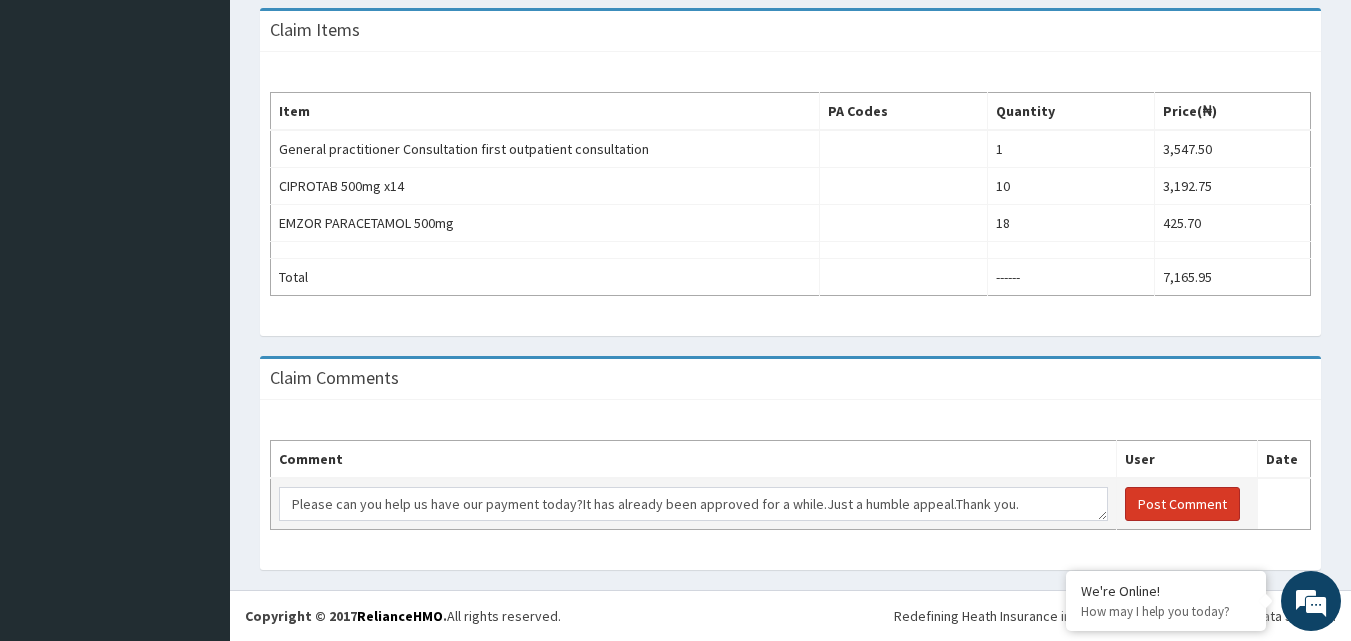 click on "Post Comment" at bounding box center (1182, 504) 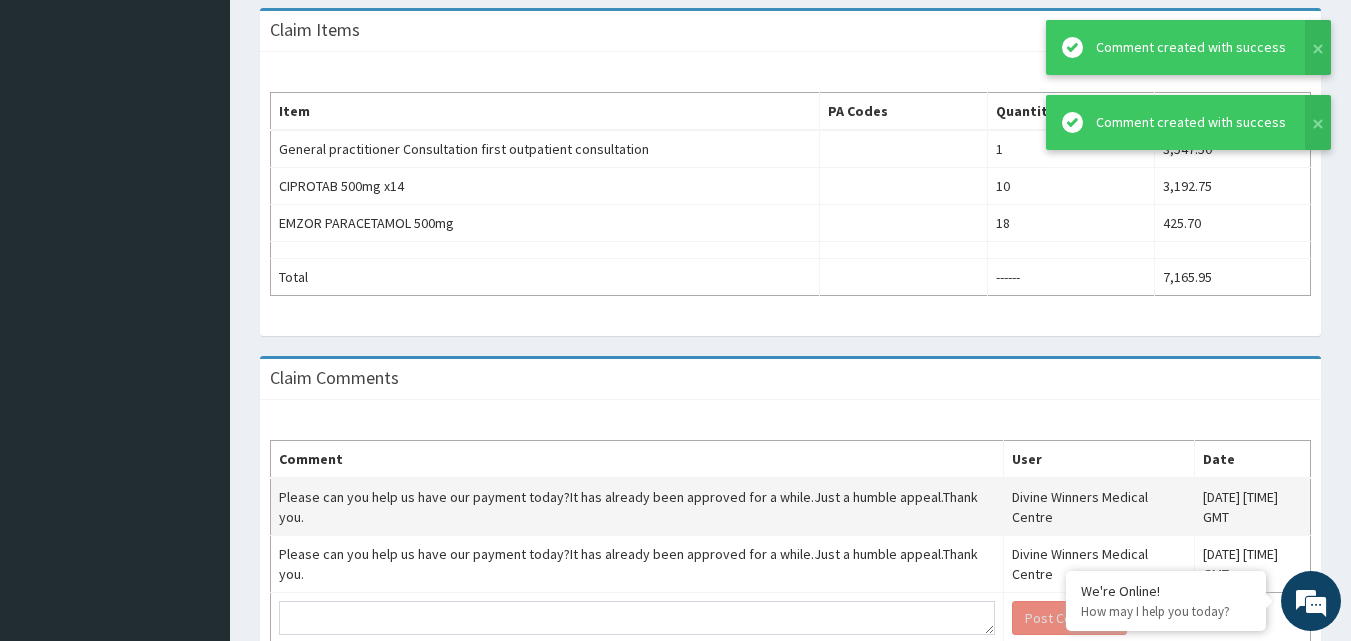 scroll, scrollTop: 0, scrollLeft: 0, axis: both 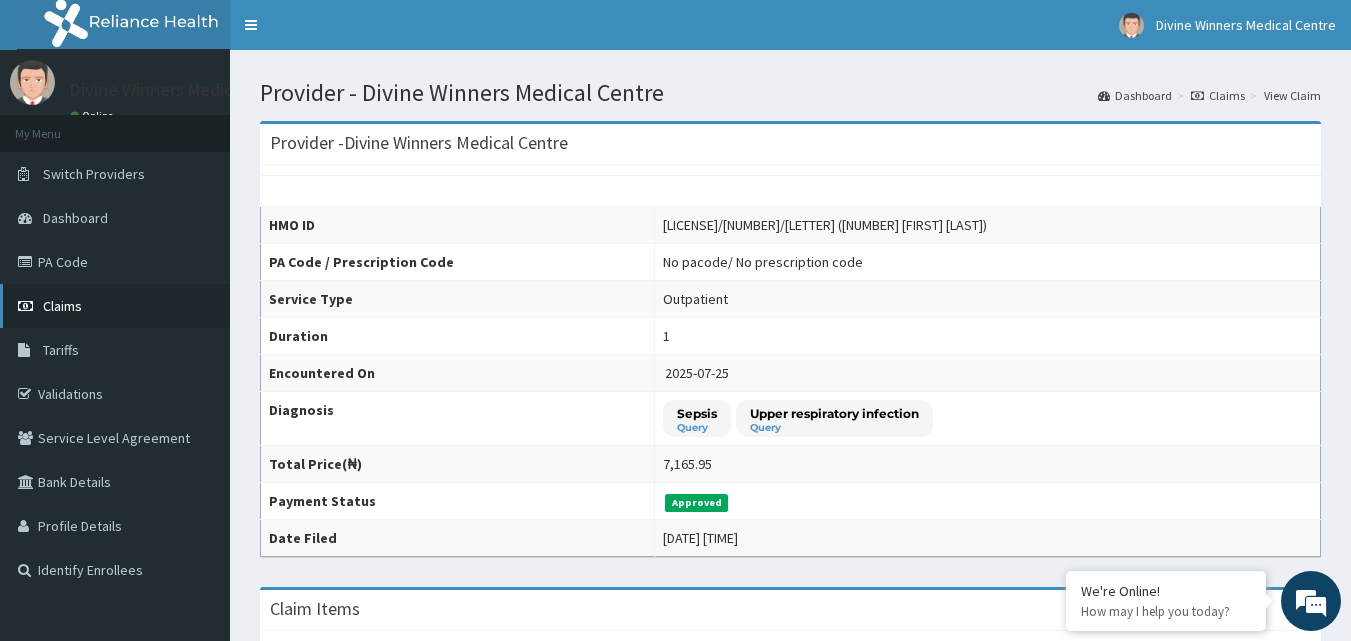 click on "Claims" at bounding box center (115, 306) 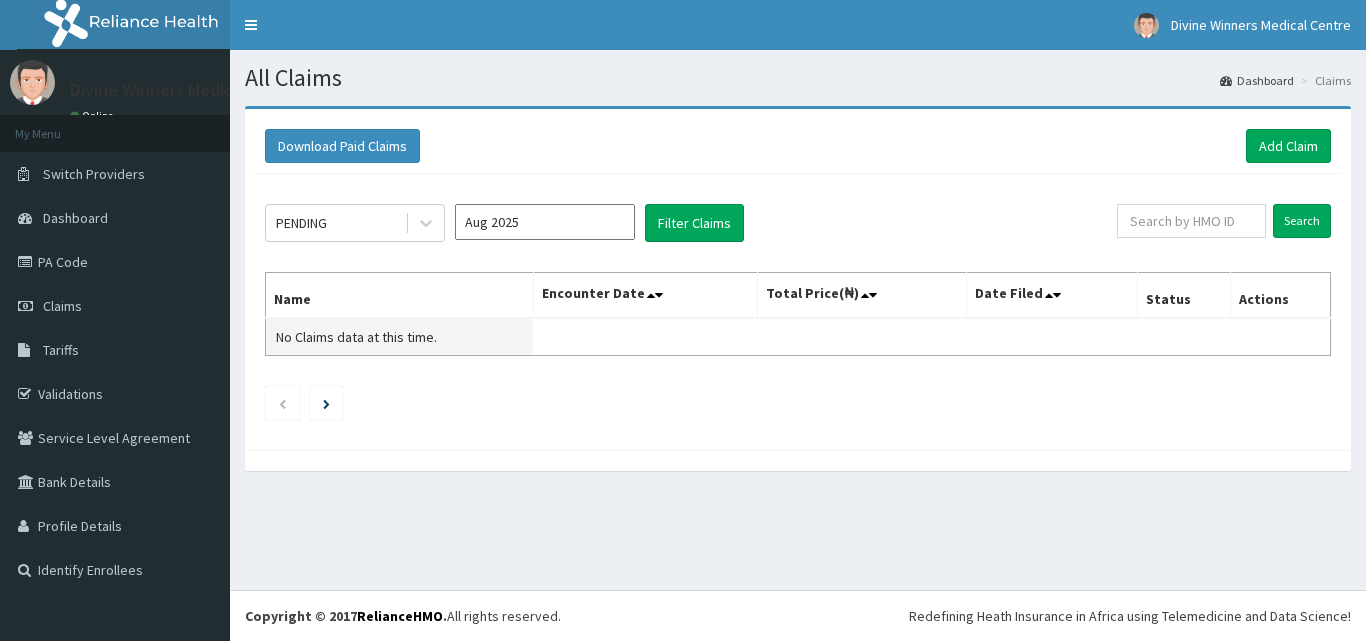 scroll, scrollTop: 0, scrollLeft: 0, axis: both 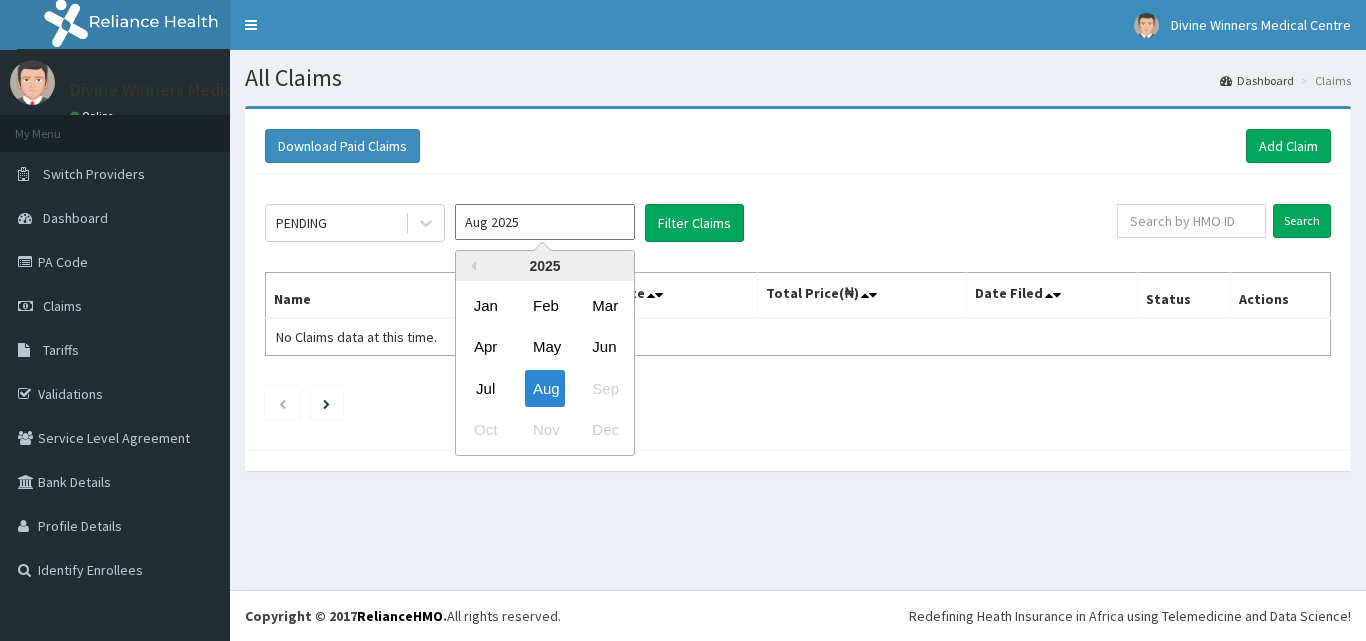click on "Aug 2025" at bounding box center (545, 222) 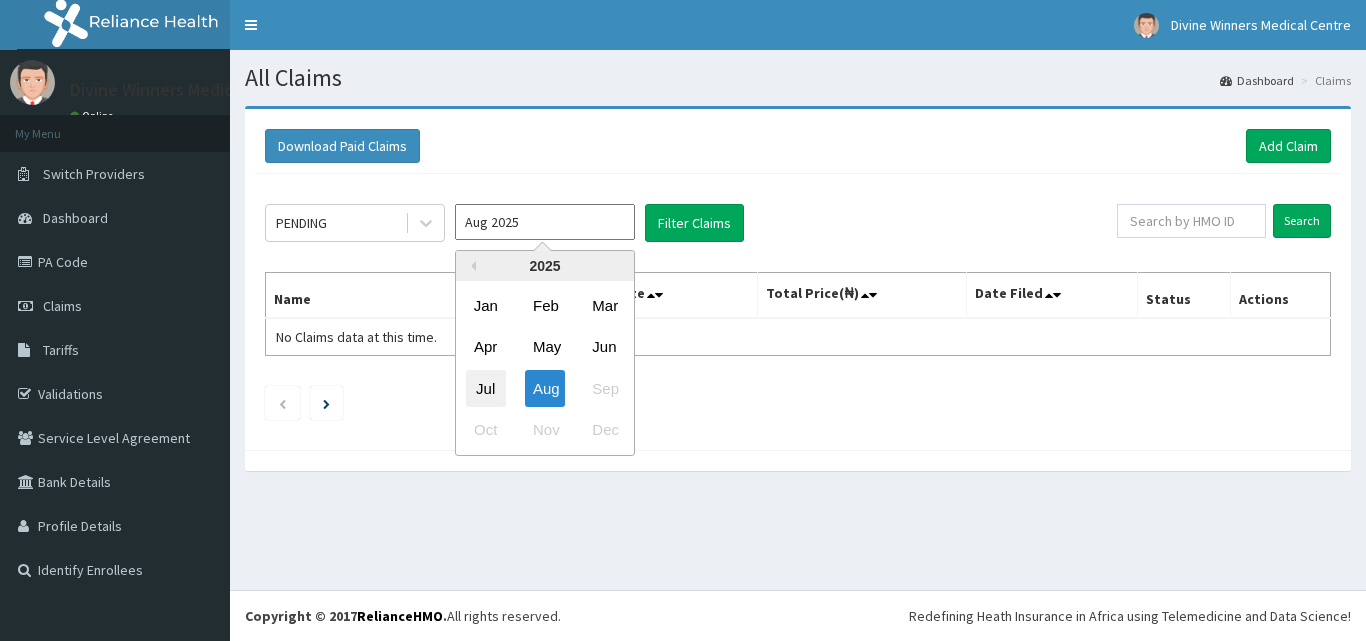 click on "Jul" at bounding box center (486, 388) 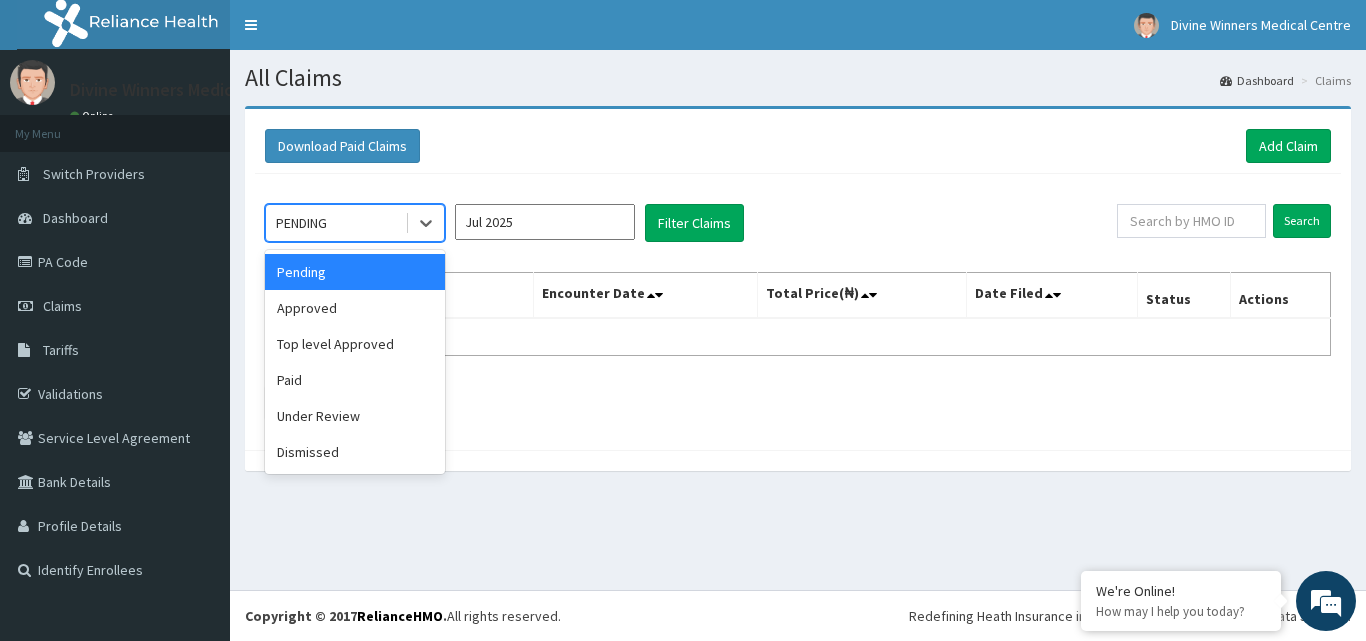 click on "PENDING" at bounding box center (335, 223) 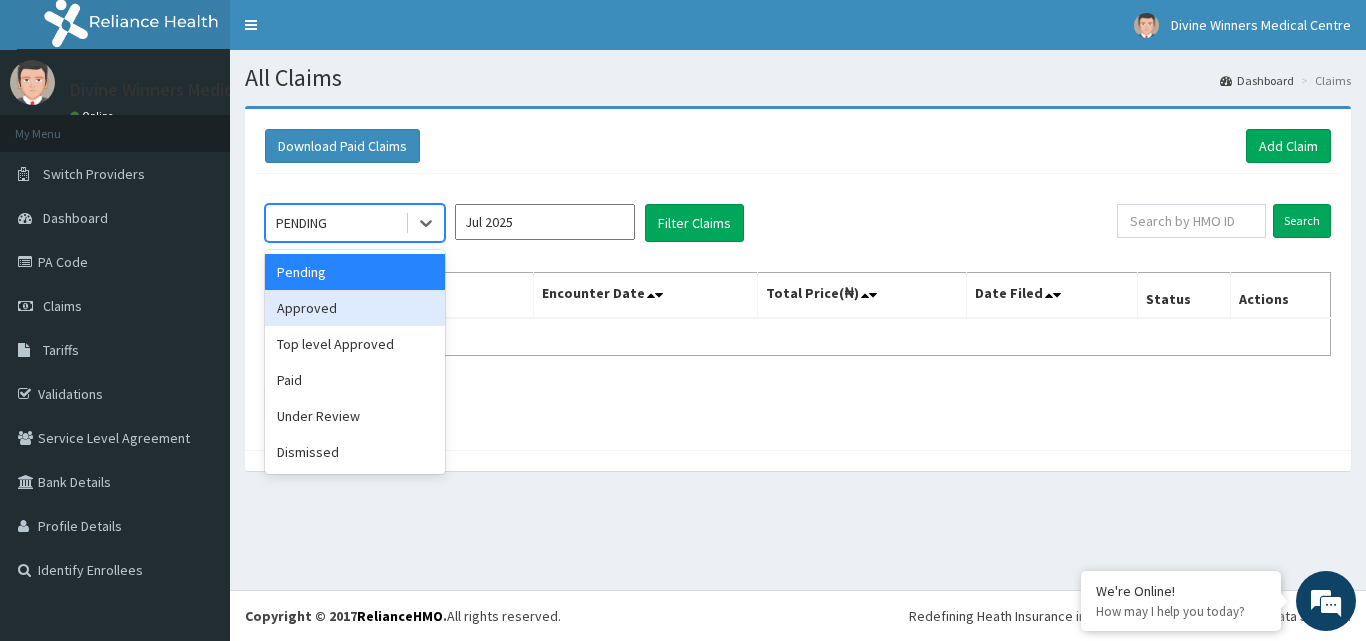 click on "Approved" at bounding box center (355, 308) 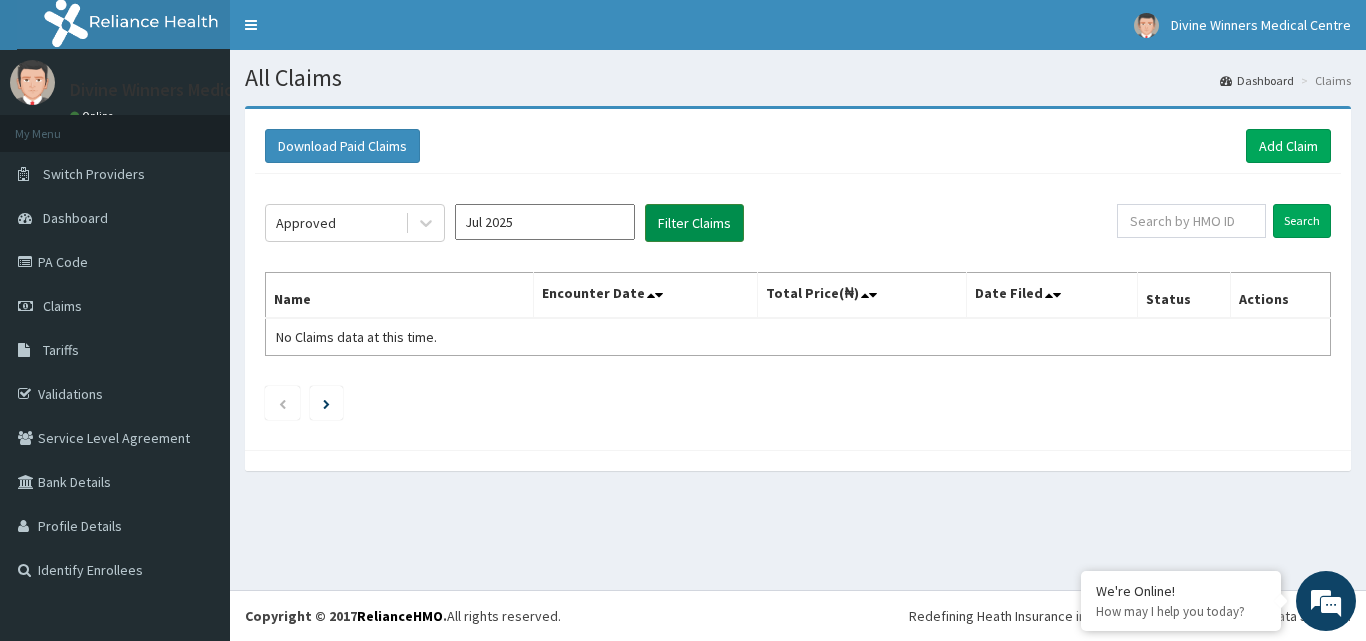 click on "Filter Claims" at bounding box center [694, 223] 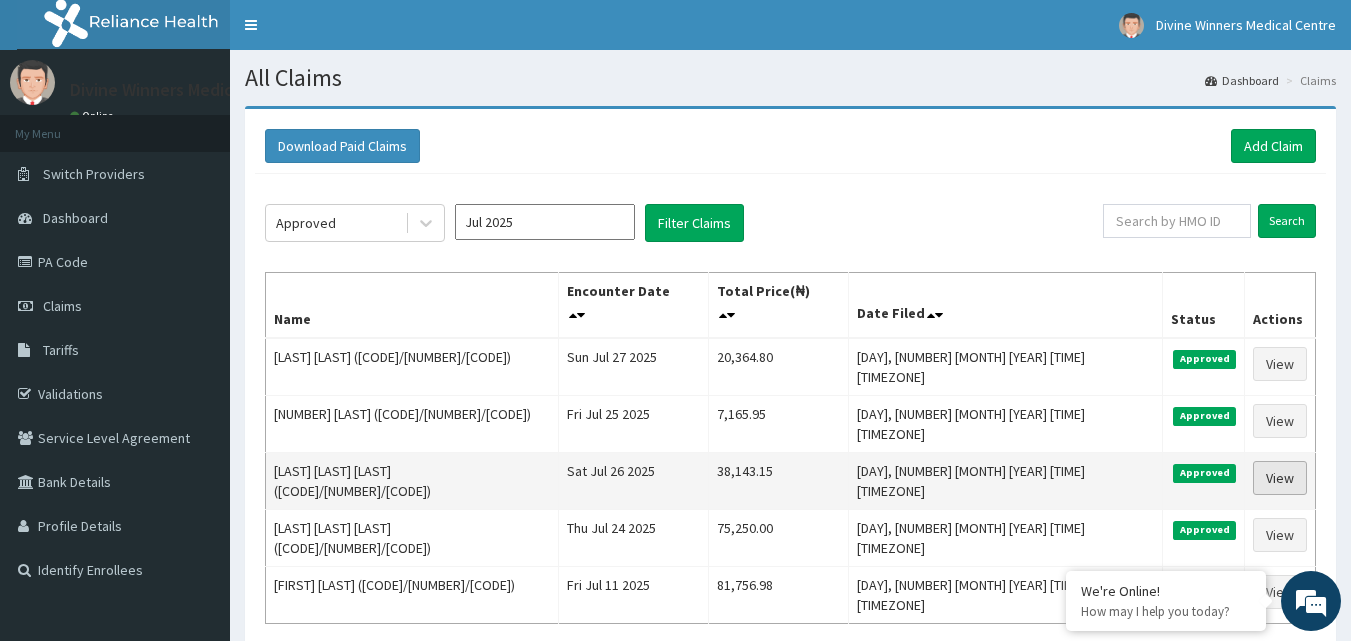 click on "View" at bounding box center (1280, 478) 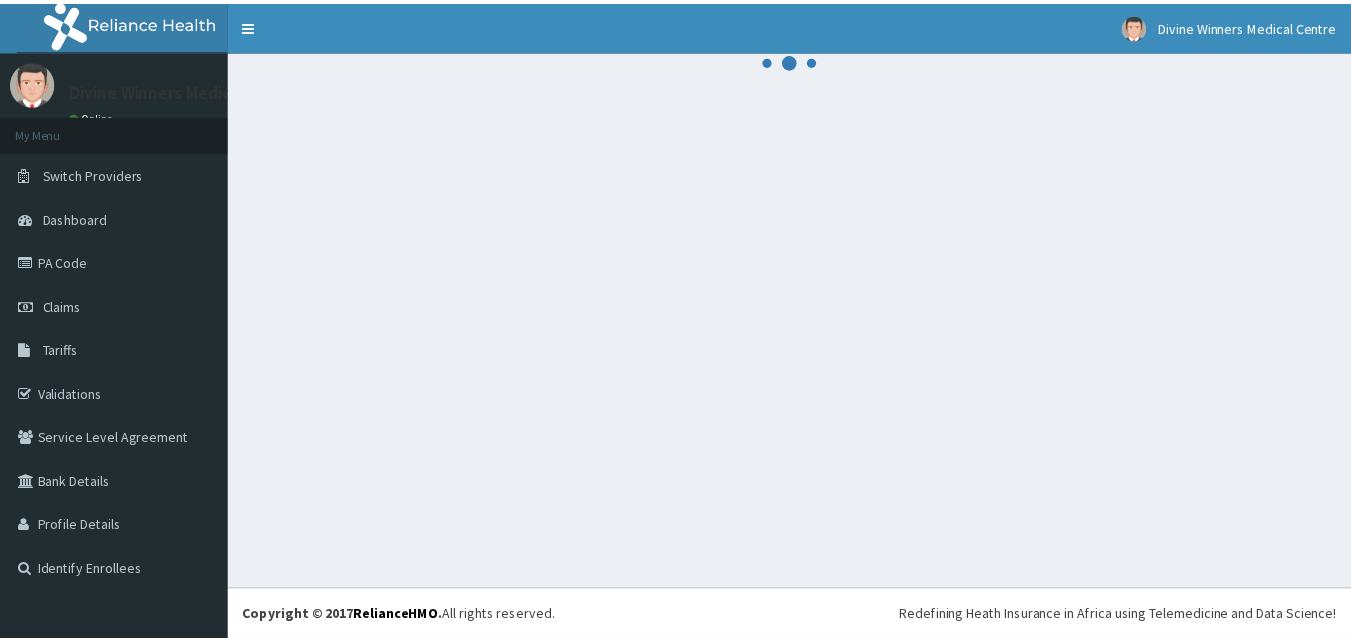 scroll, scrollTop: 0, scrollLeft: 0, axis: both 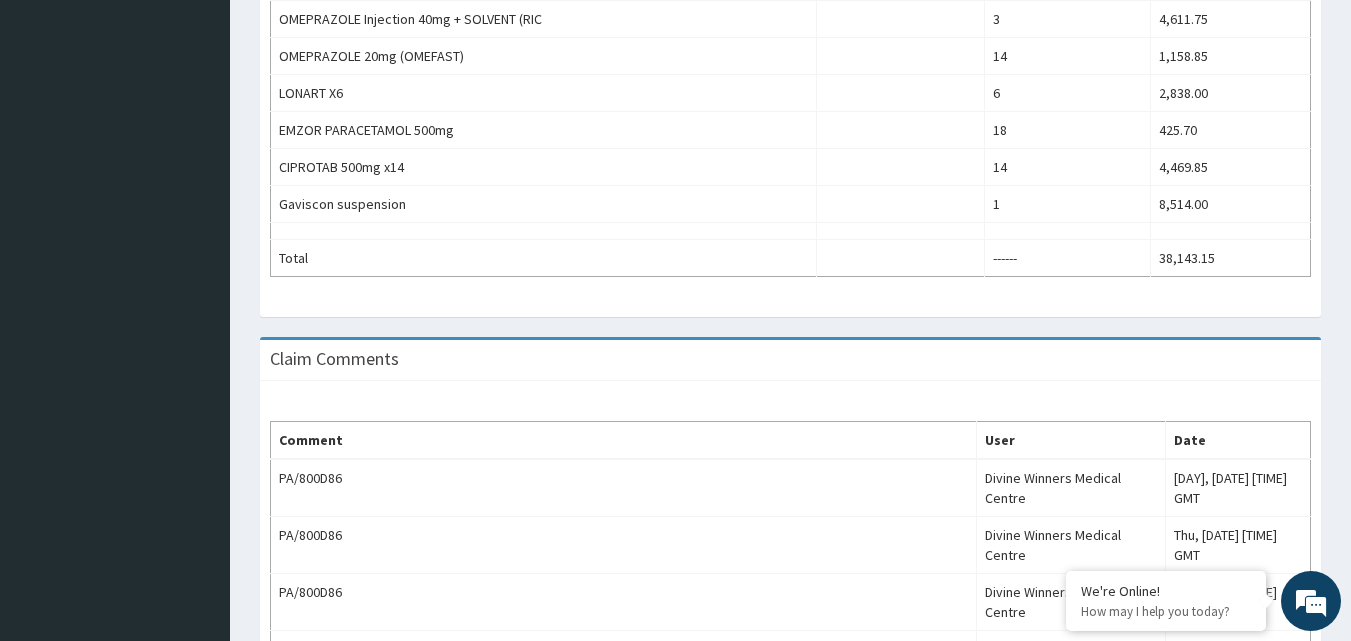 drag, startPoint x: 1355, startPoint y: 189, endPoint x: 1349, endPoint y: 484, distance: 295.061 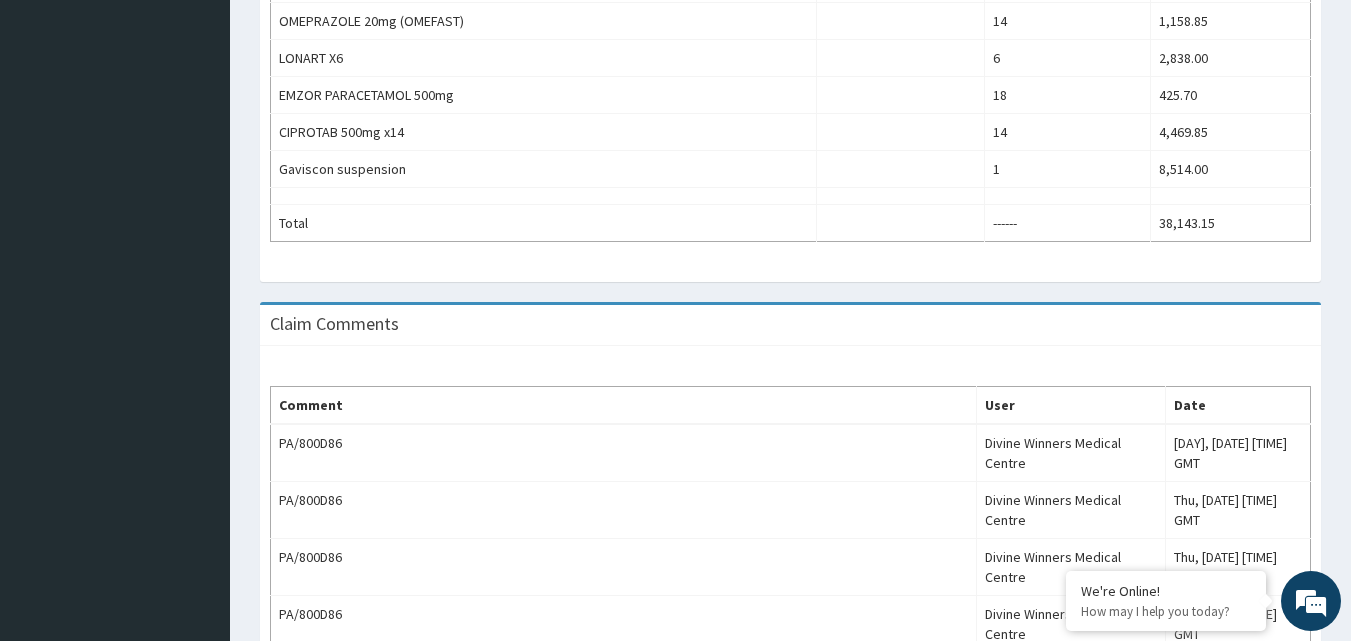 scroll, scrollTop: 1274, scrollLeft: 0, axis: vertical 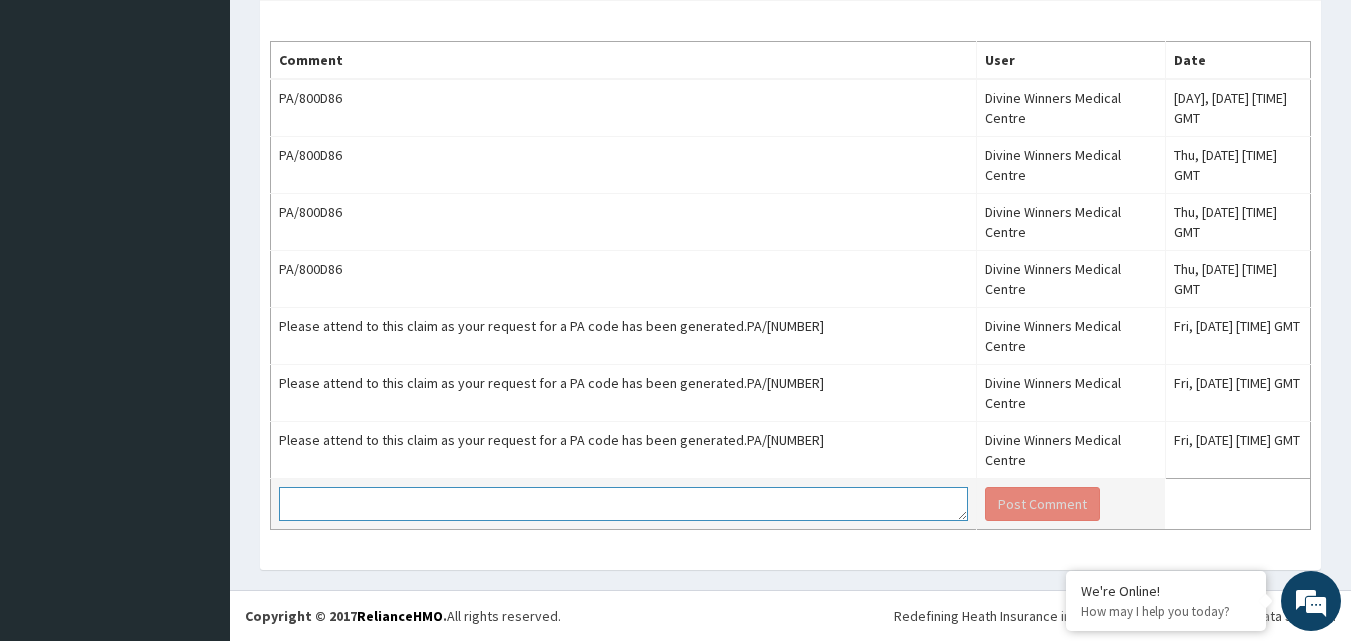 click at bounding box center (623, 504) 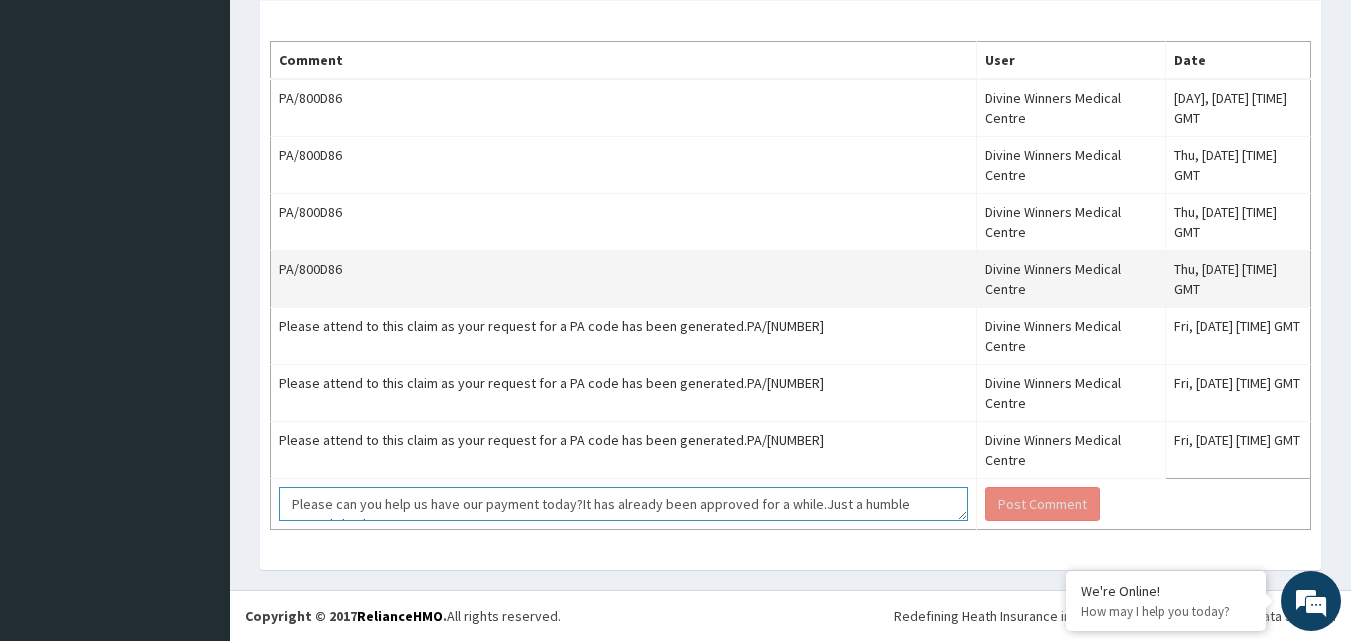 scroll, scrollTop: 14, scrollLeft: 0, axis: vertical 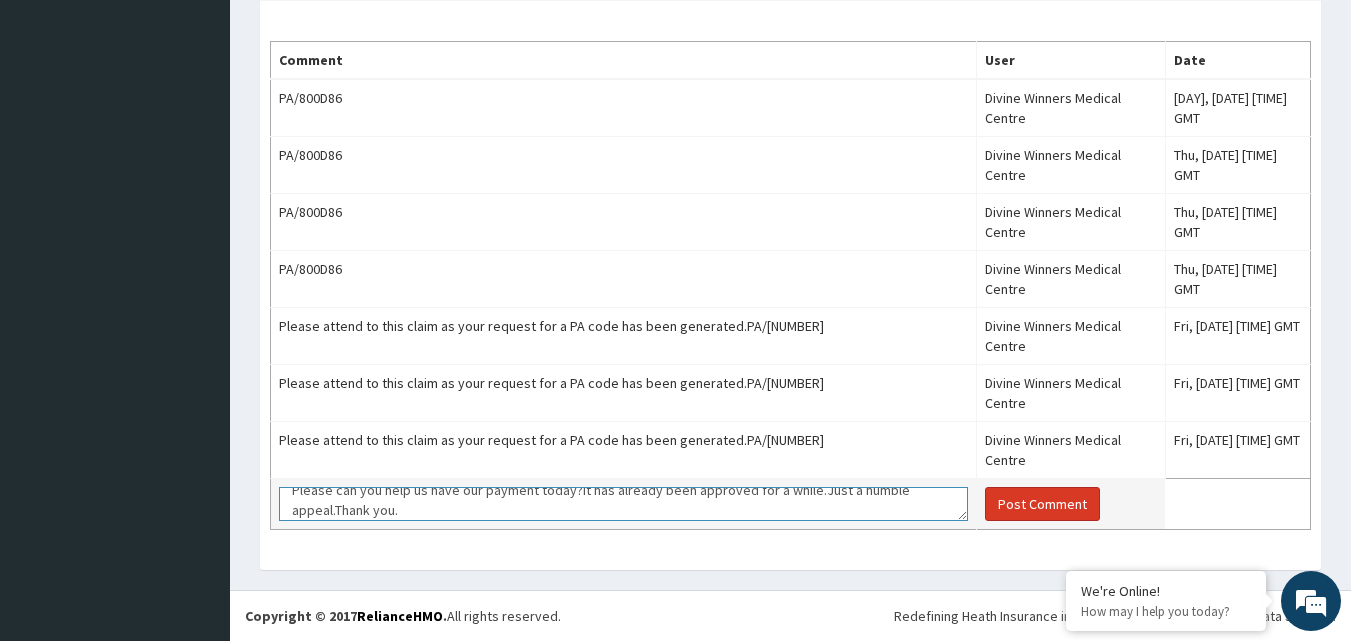 type on "Please can you help us have our payment today?It has already been approved for a while.Just a humble appeal.Thank you." 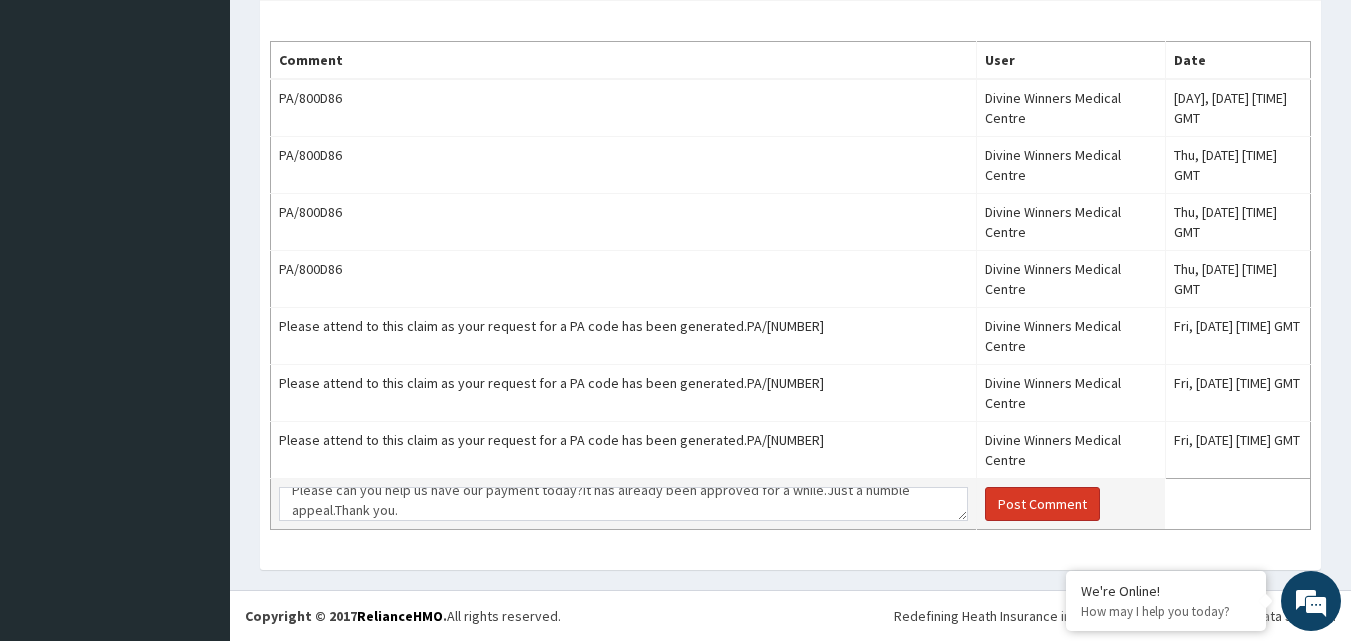 click on "Post Comment" at bounding box center [1042, 504] 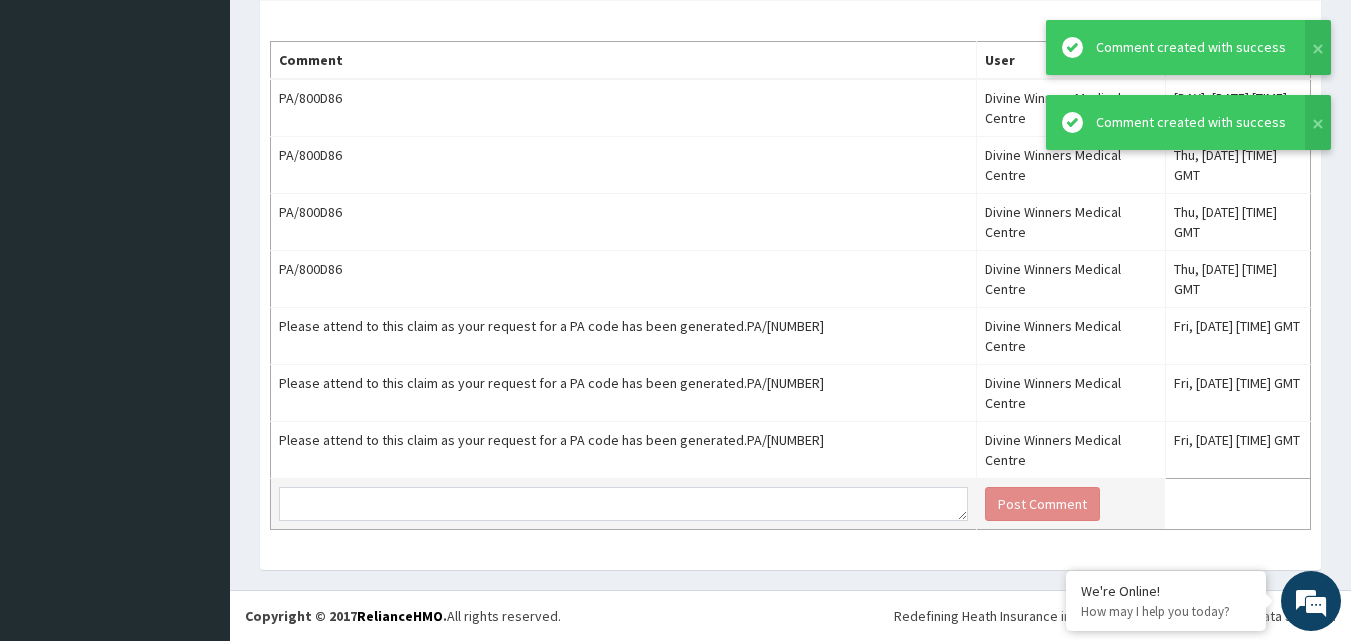 scroll, scrollTop: 0, scrollLeft: 0, axis: both 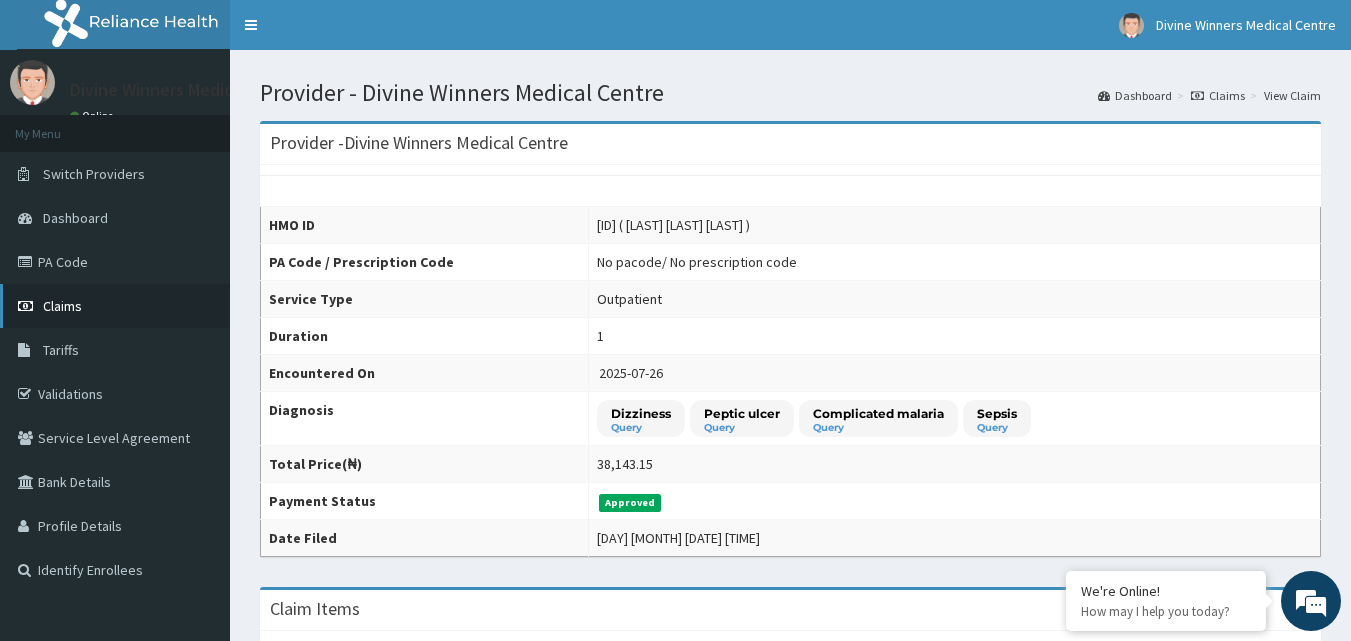 click on "Claims" at bounding box center (115, 306) 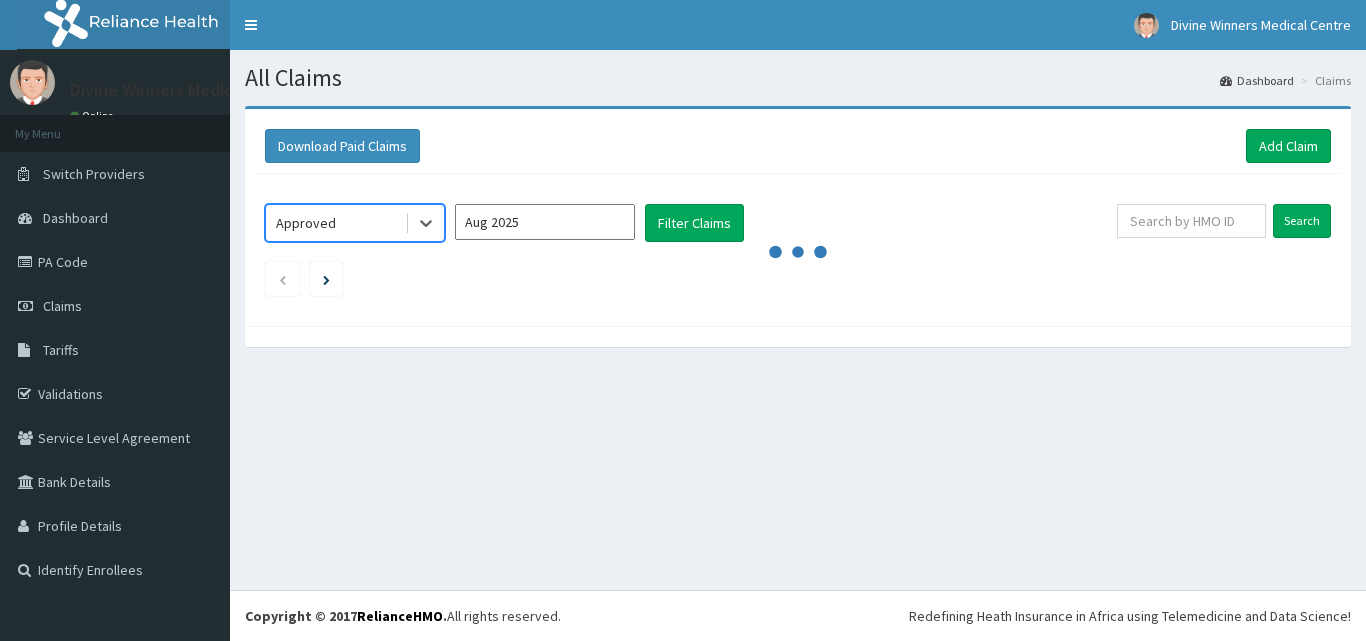 scroll, scrollTop: 0, scrollLeft: 0, axis: both 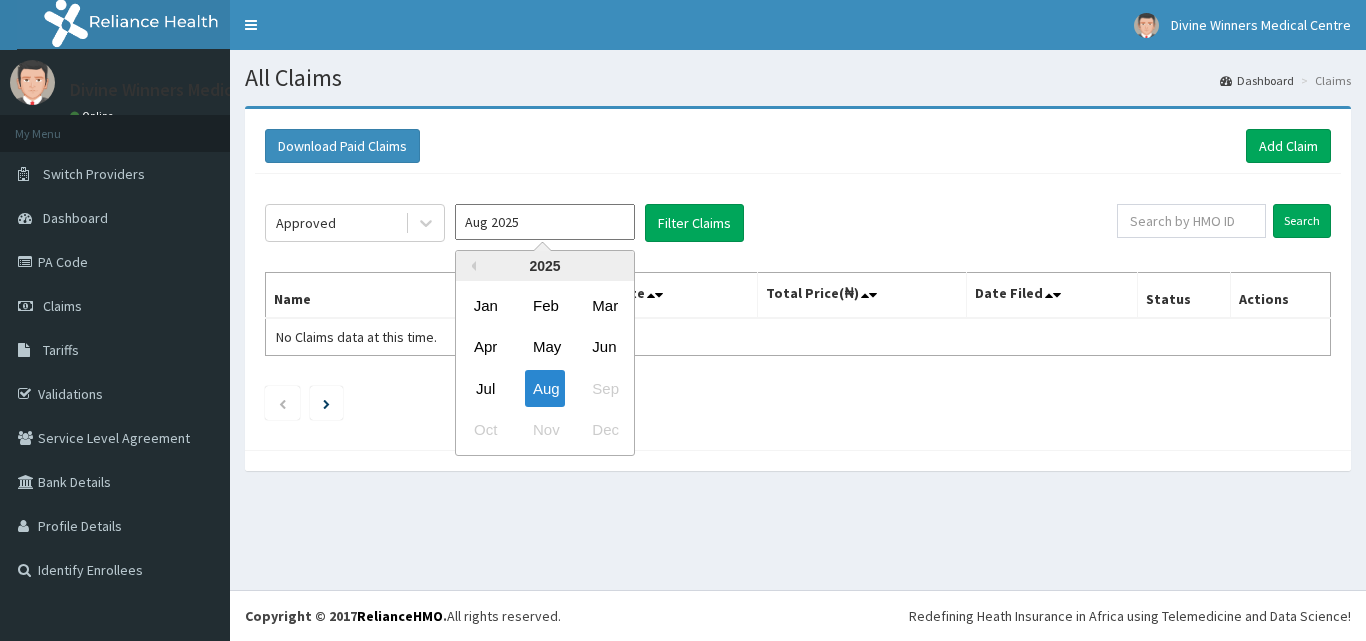 click on "Aug 2025" at bounding box center [545, 222] 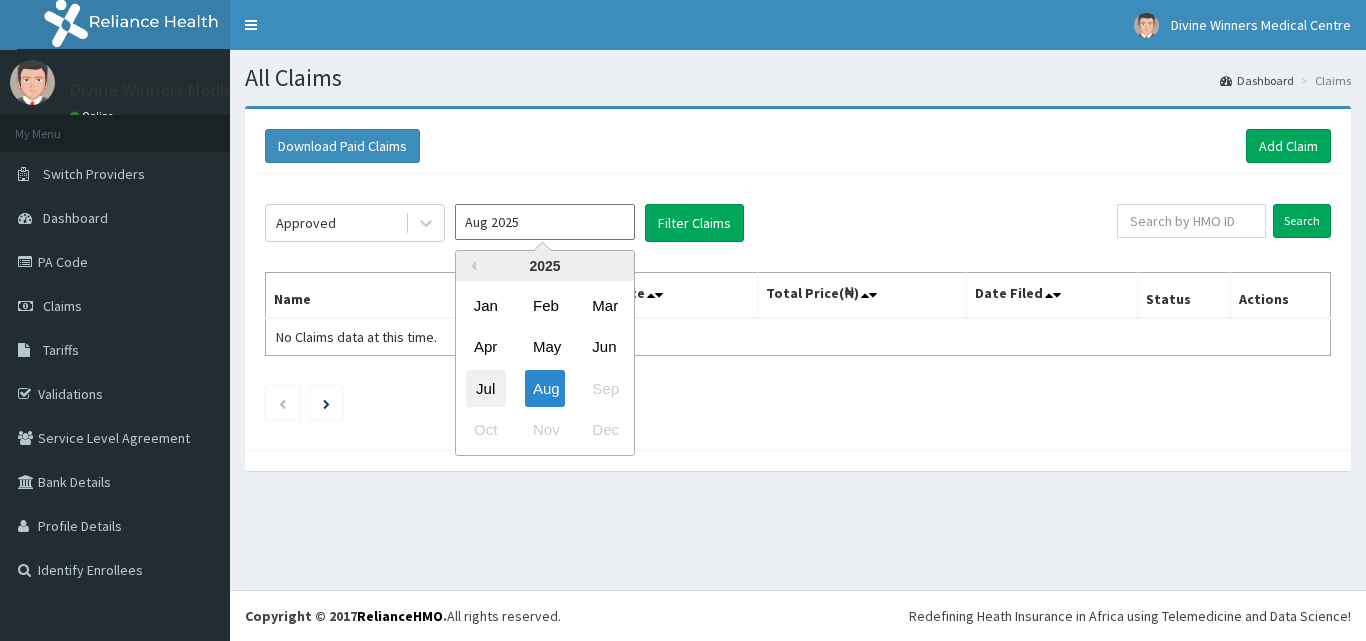 click on "Jul" at bounding box center (486, 388) 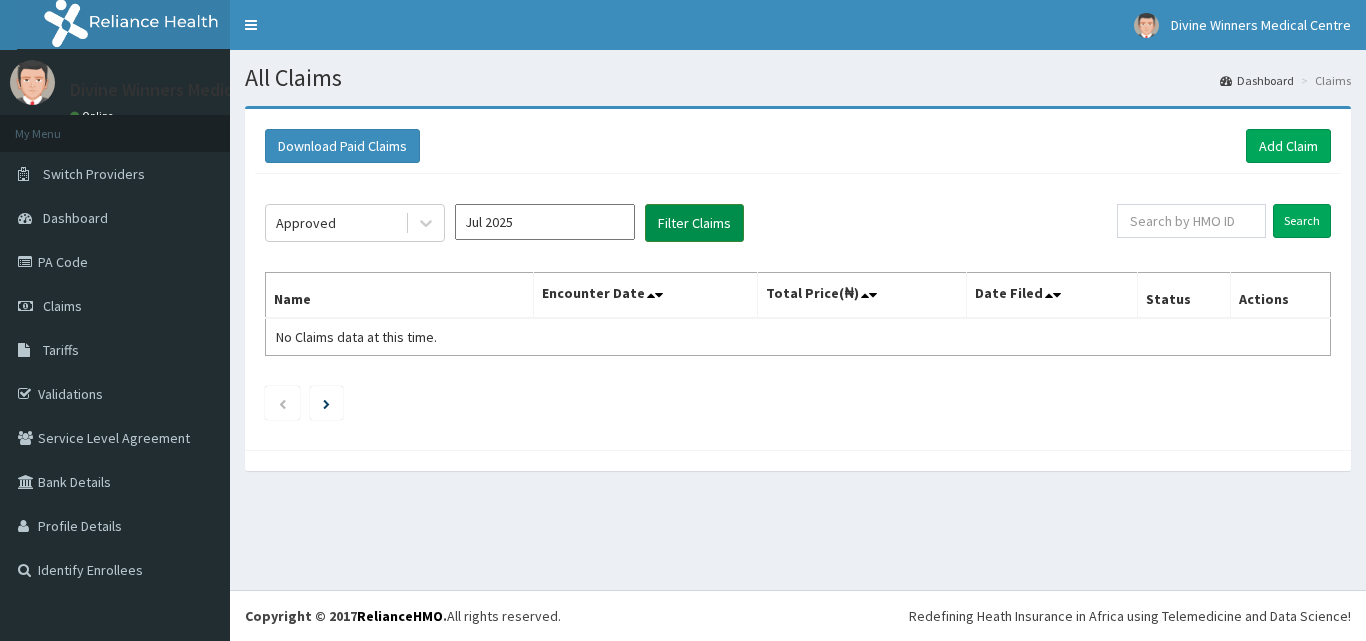 click on "Filter Claims" at bounding box center [694, 223] 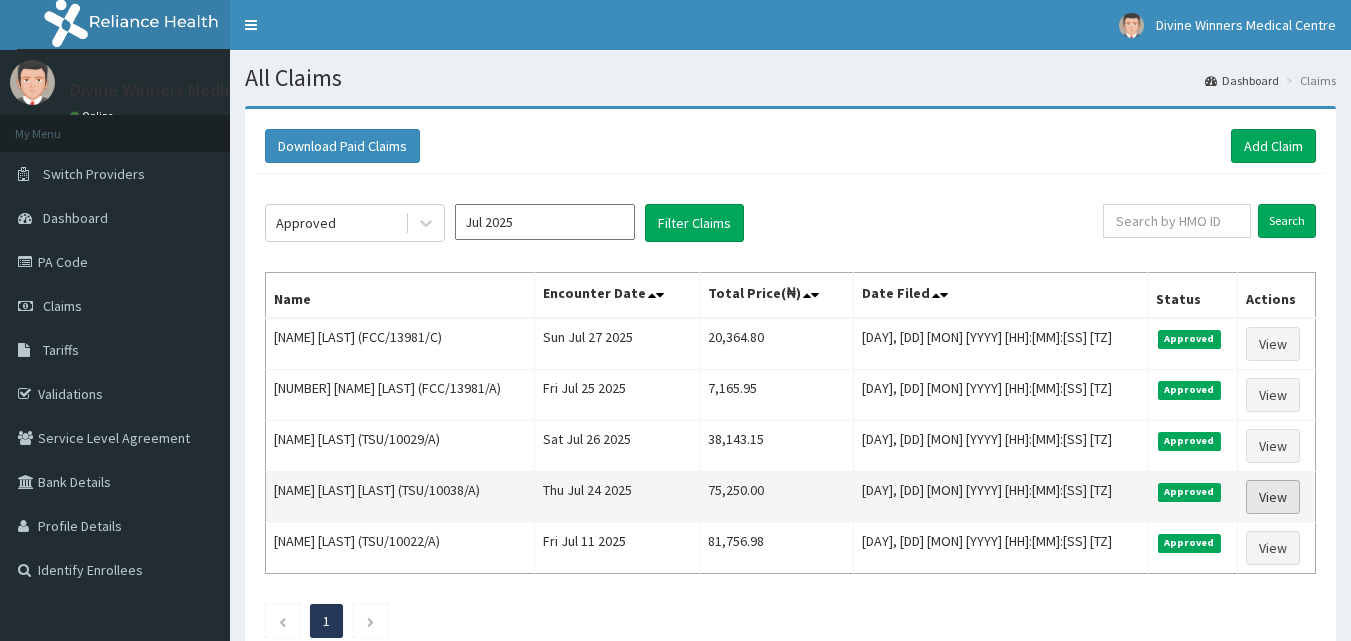 click on "View" at bounding box center [1273, 497] 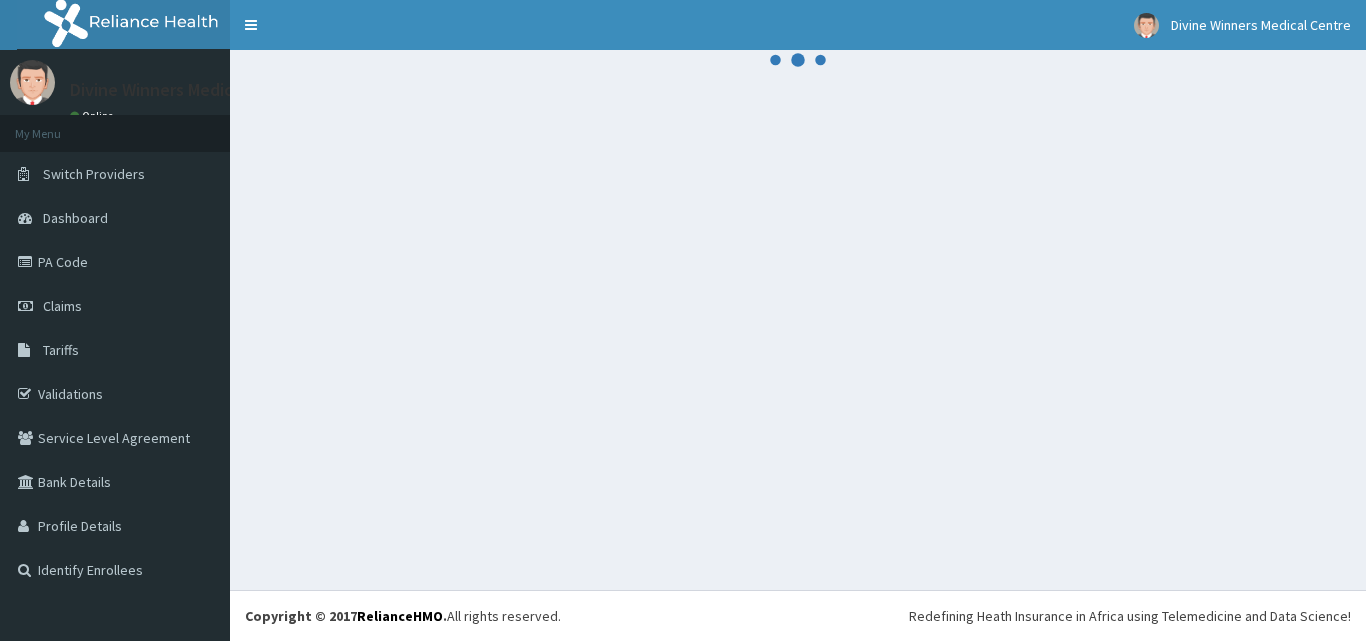 scroll, scrollTop: 0, scrollLeft: 0, axis: both 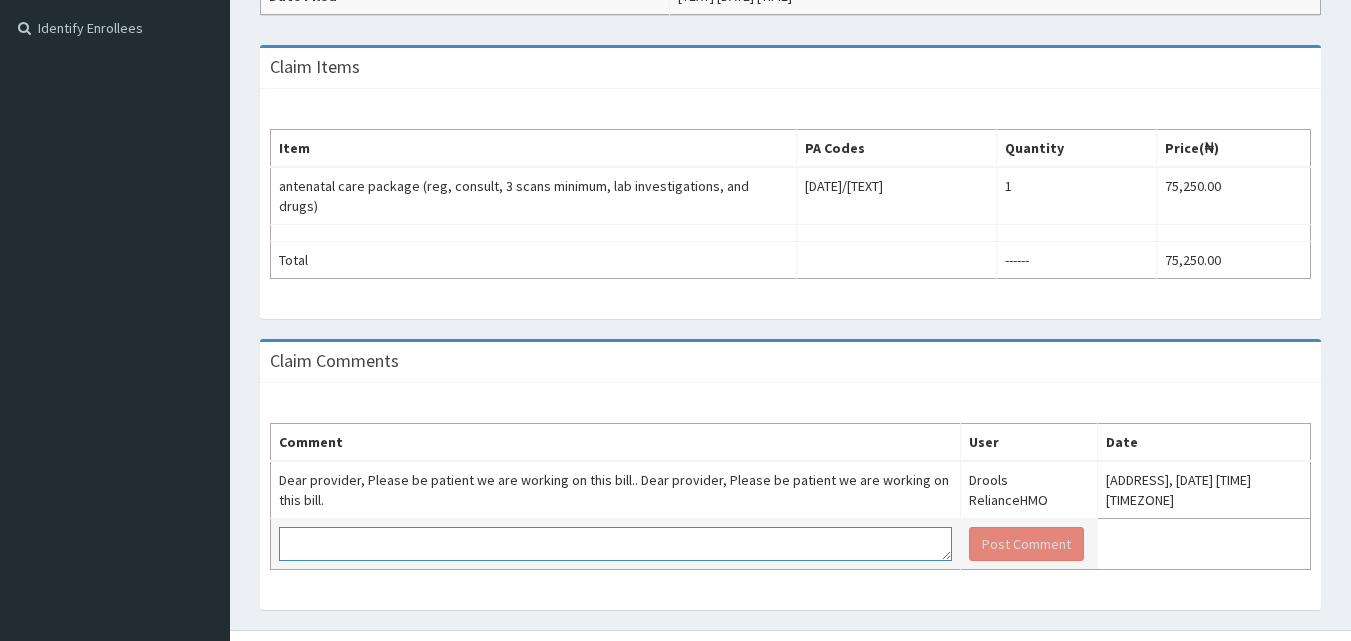 click at bounding box center (615, 544) 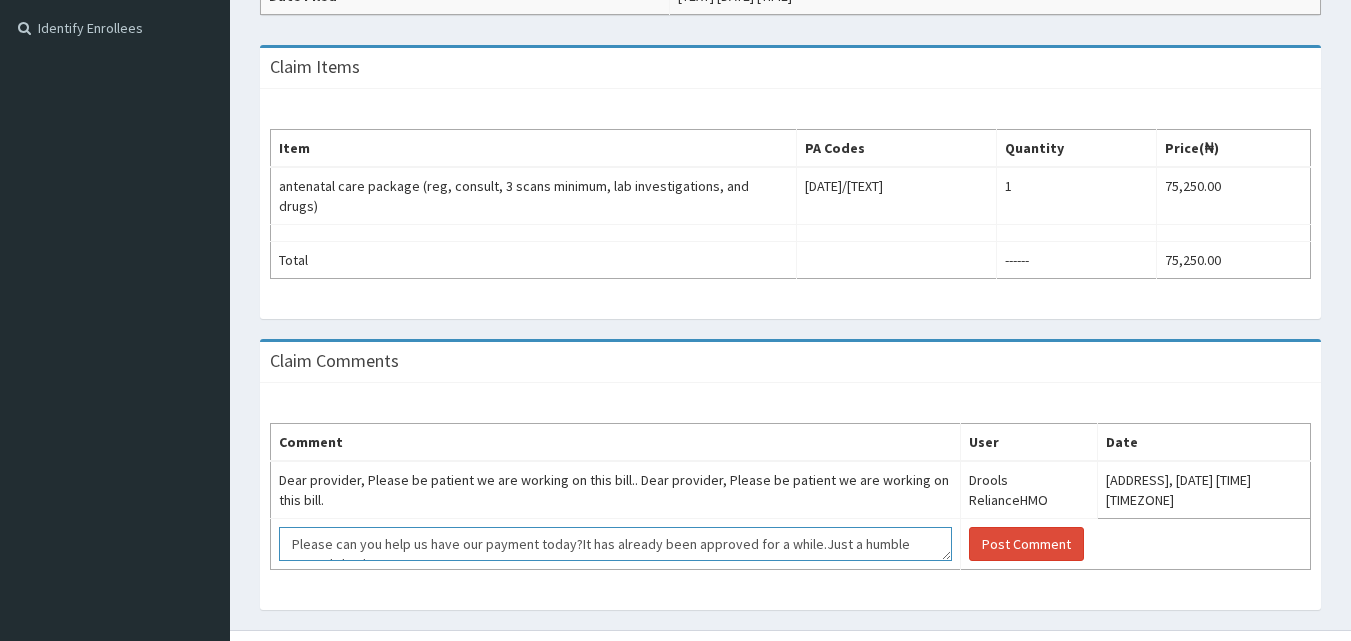 scroll, scrollTop: 14, scrollLeft: 0, axis: vertical 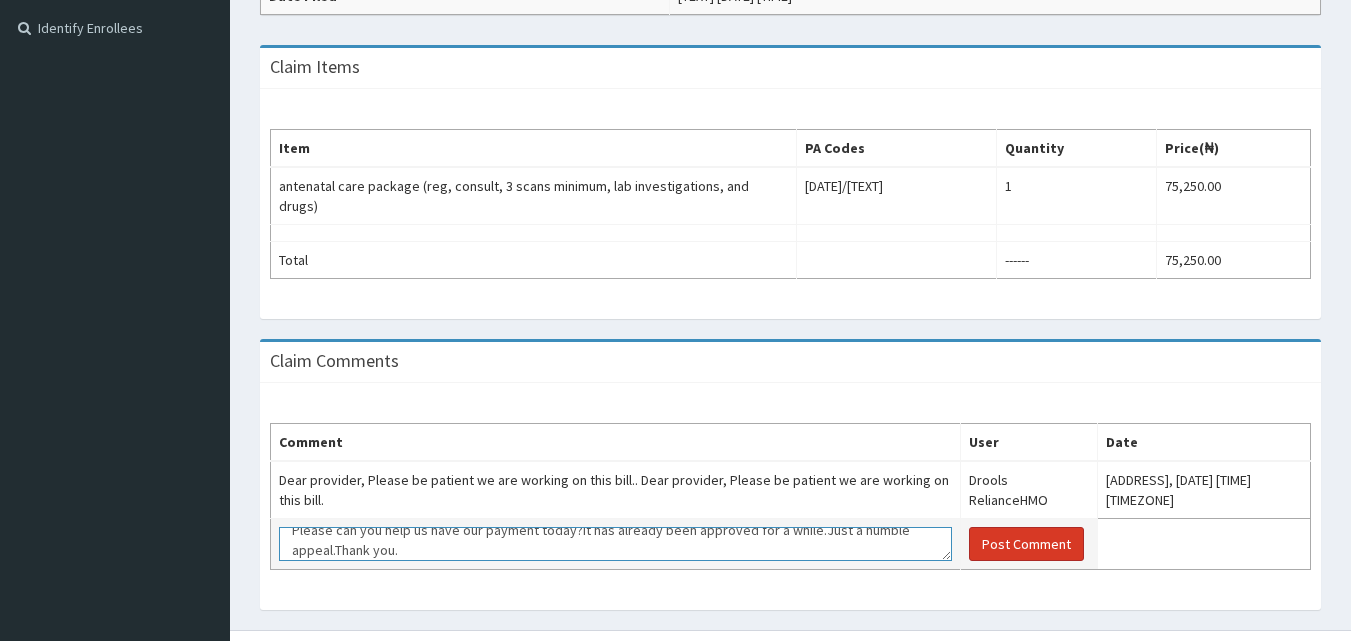 type on "Please can you help us have our payment today?It has already been approved for a while.Just a humble appeal.Thank you." 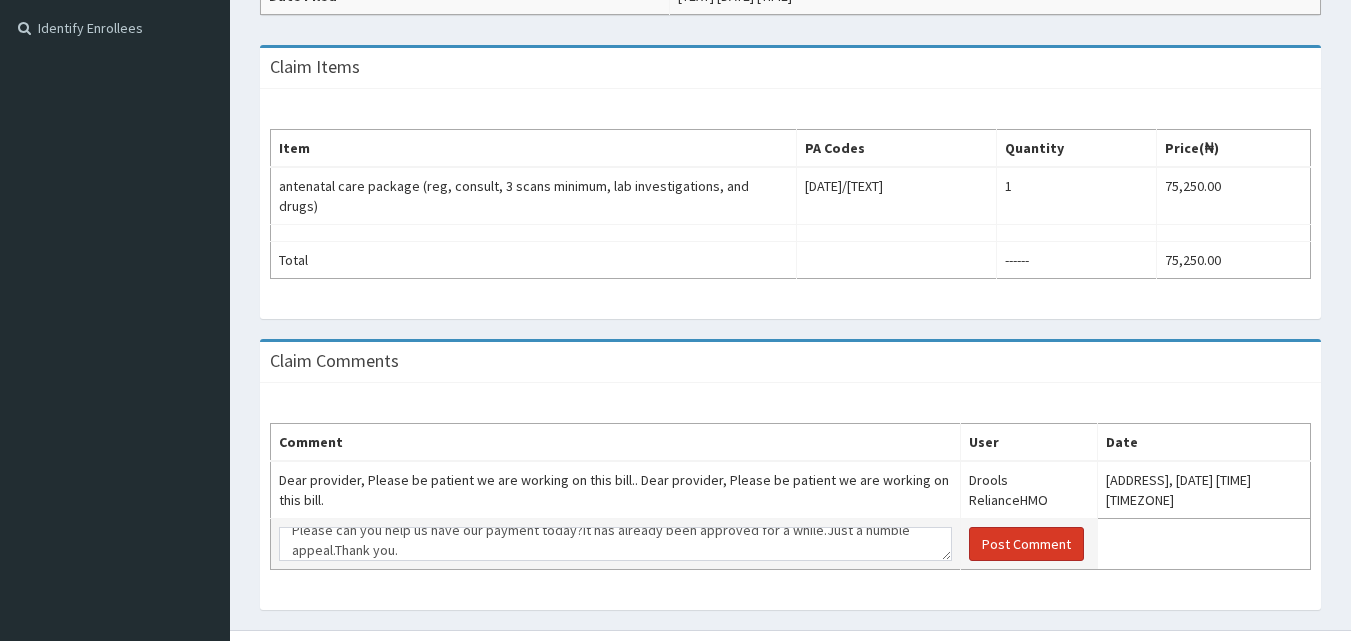 click on "Post Comment" at bounding box center (1026, 544) 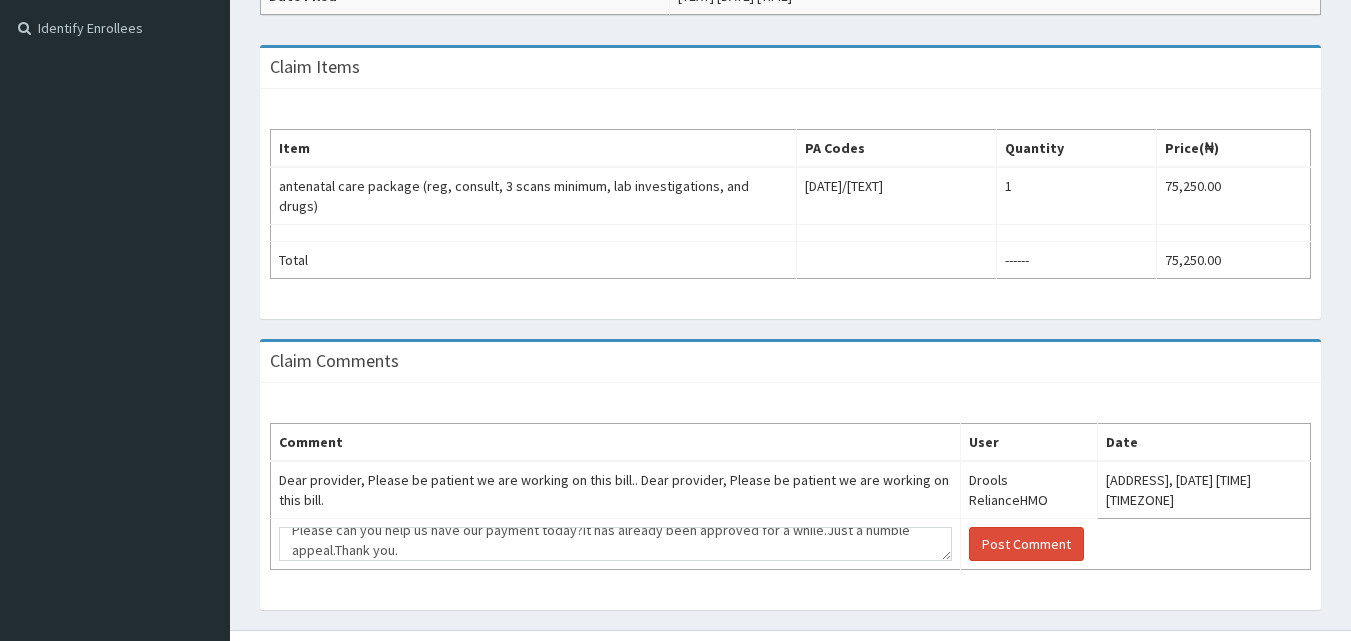 type 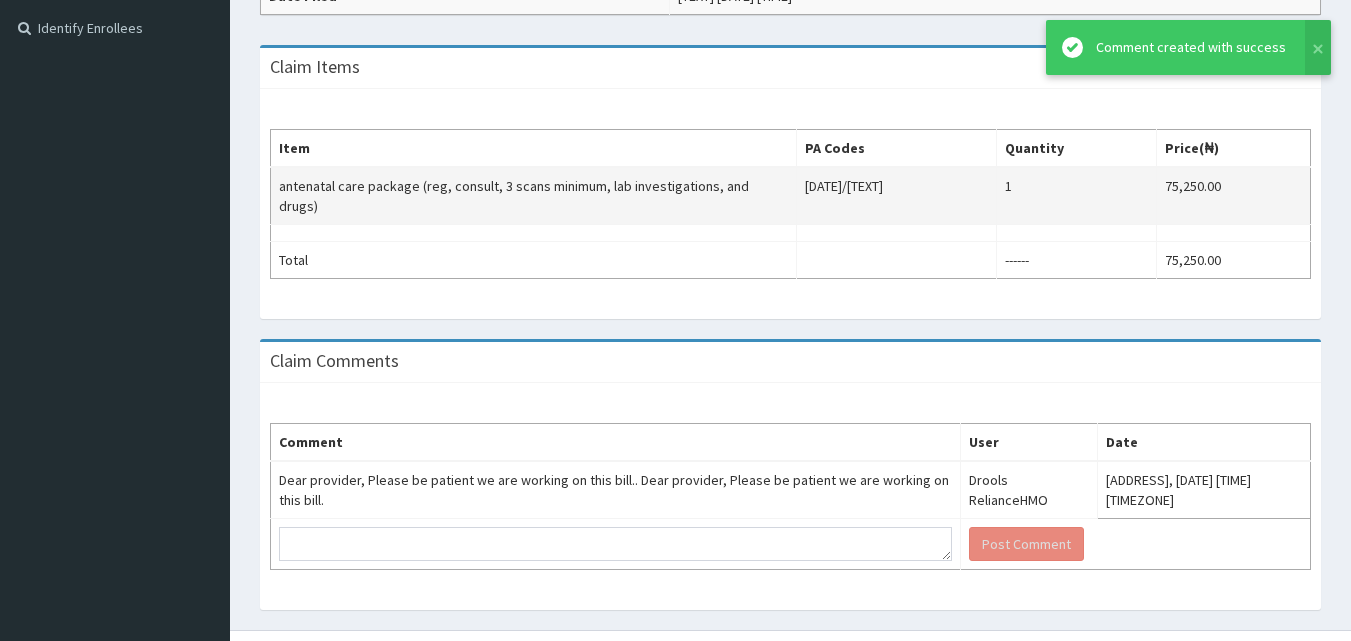 scroll, scrollTop: 0, scrollLeft: 0, axis: both 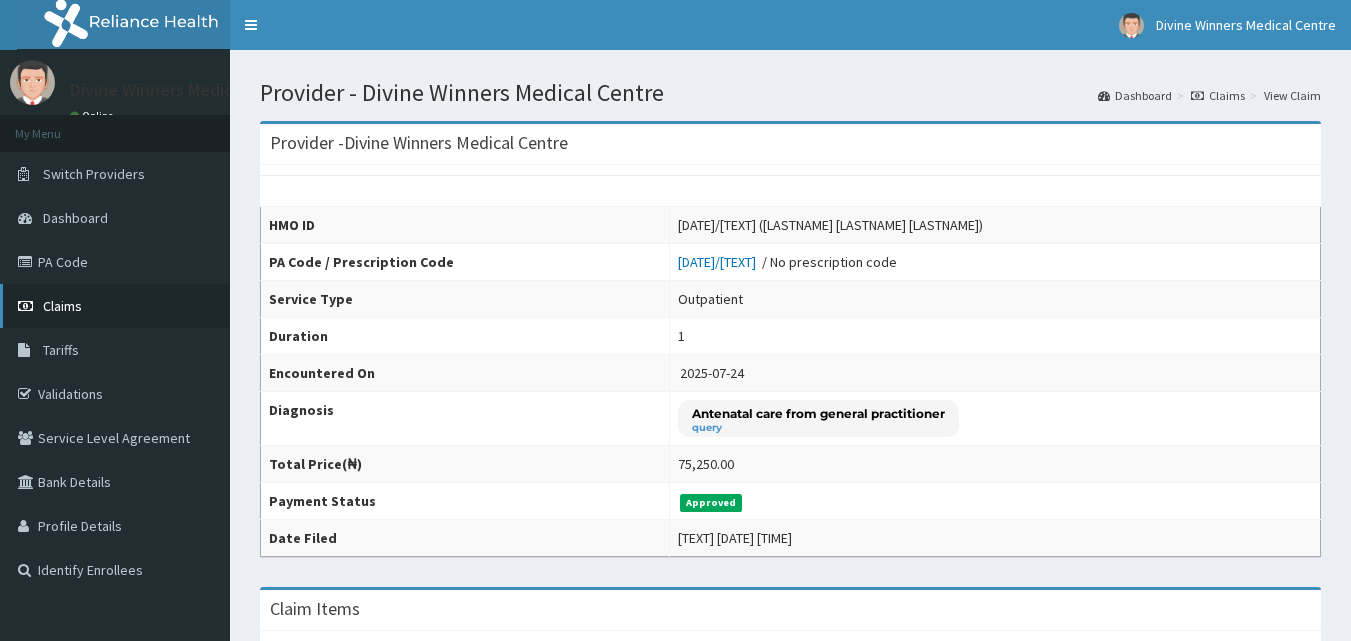 click on "Claims" at bounding box center (115, 306) 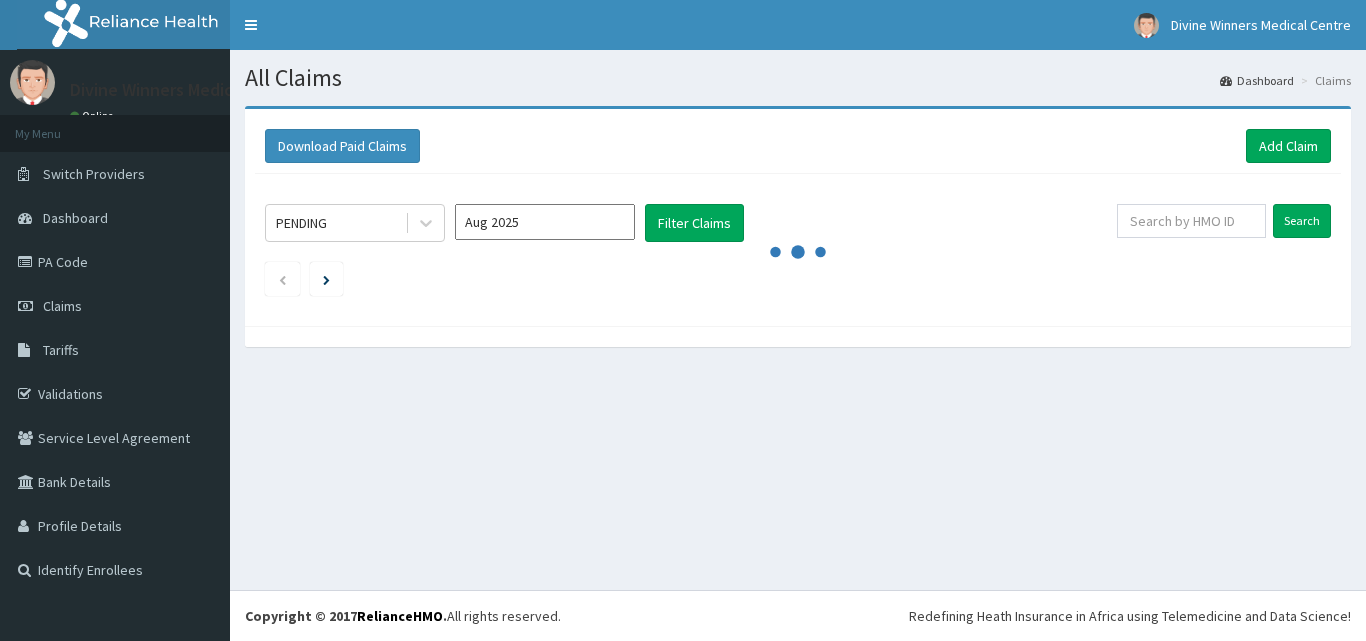 scroll, scrollTop: 0, scrollLeft: 0, axis: both 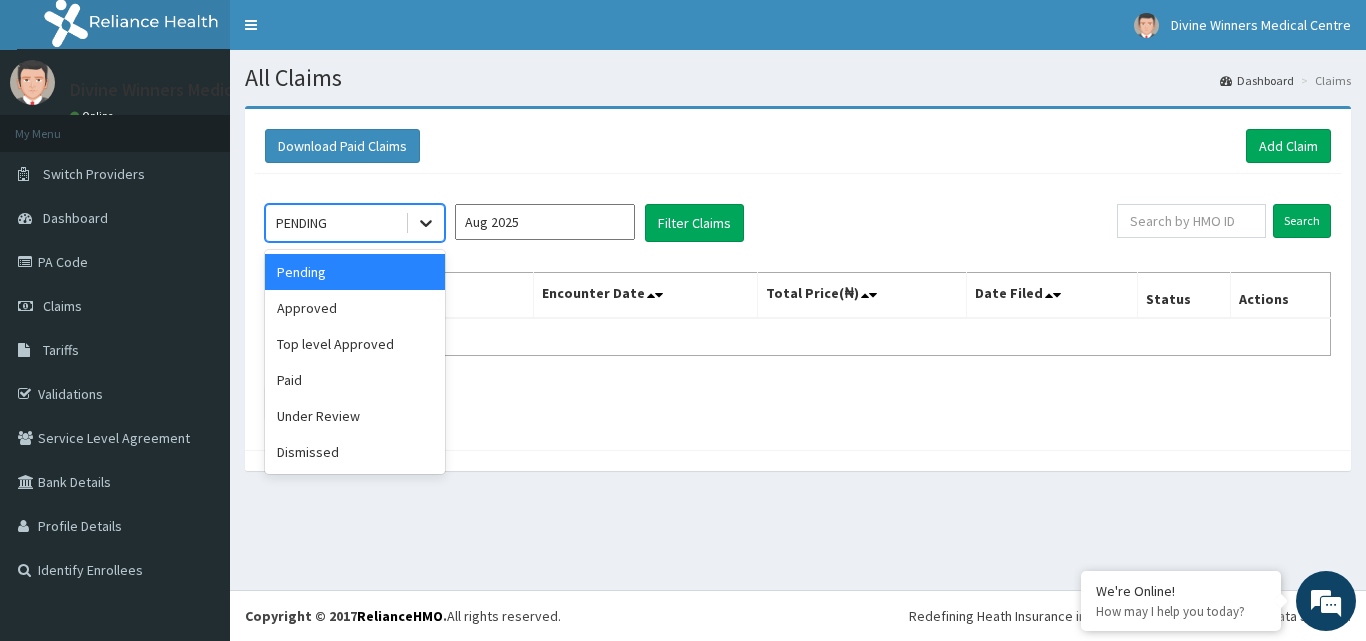click 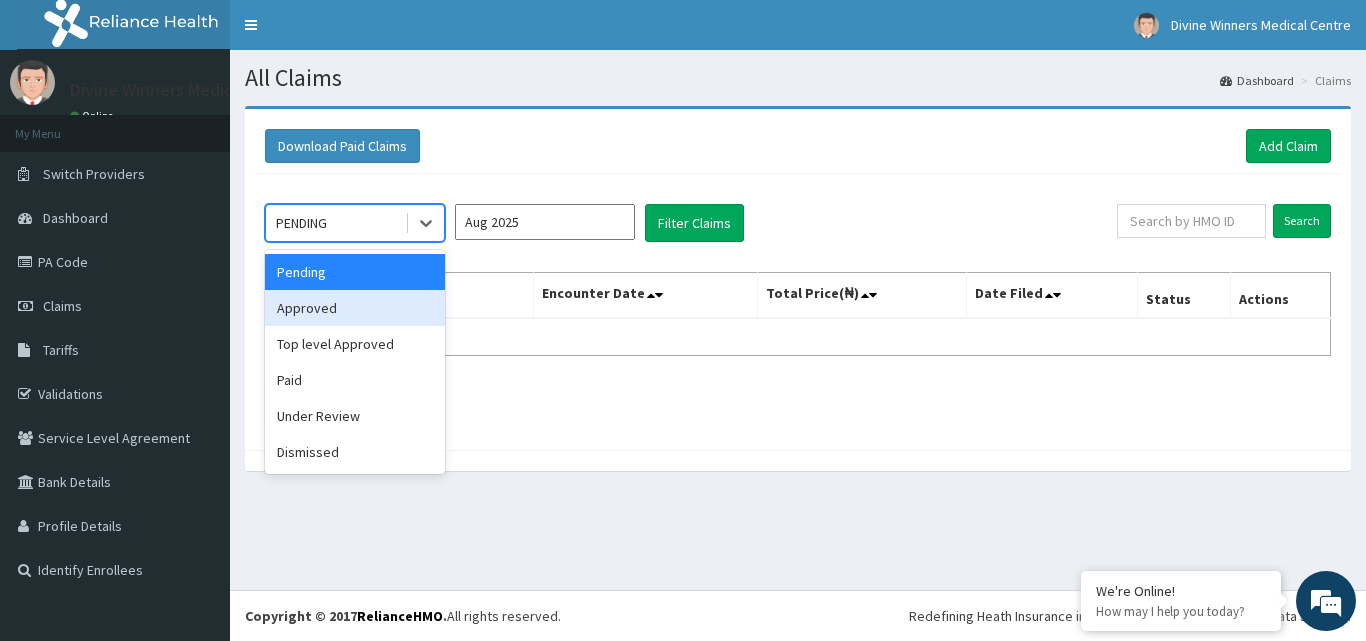 click on "Approved" at bounding box center [355, 308] 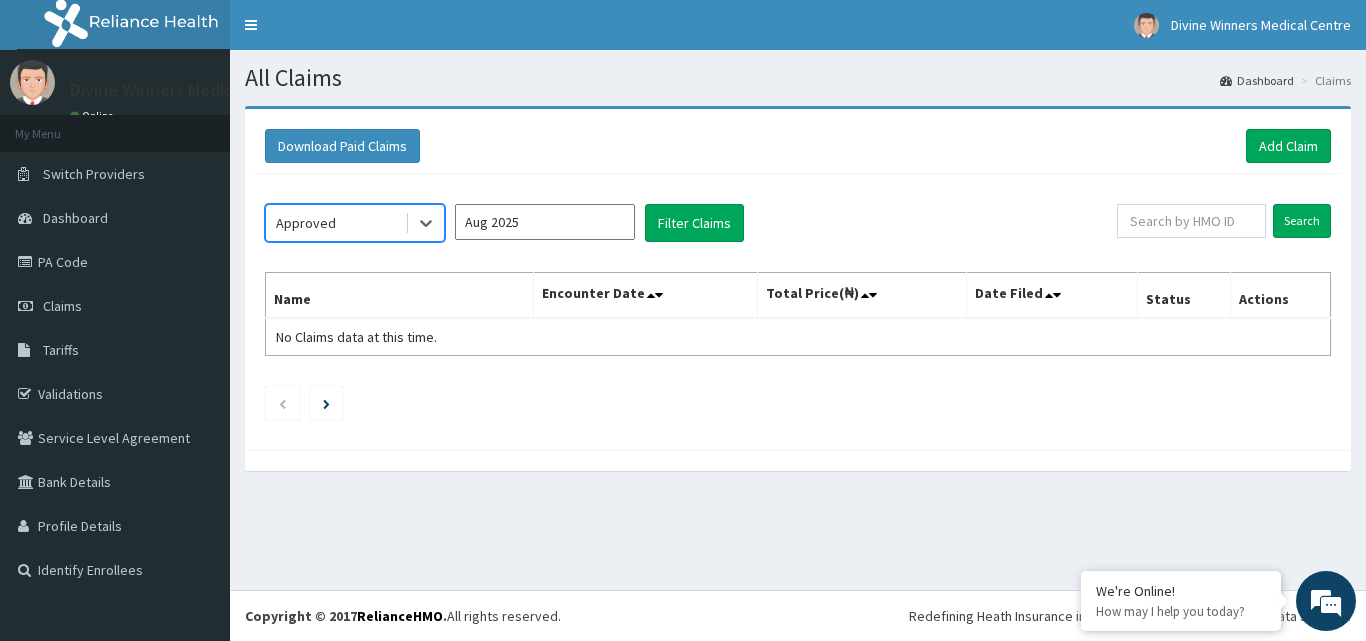 click on "Aug 2025" at bounding box center [545, 222] 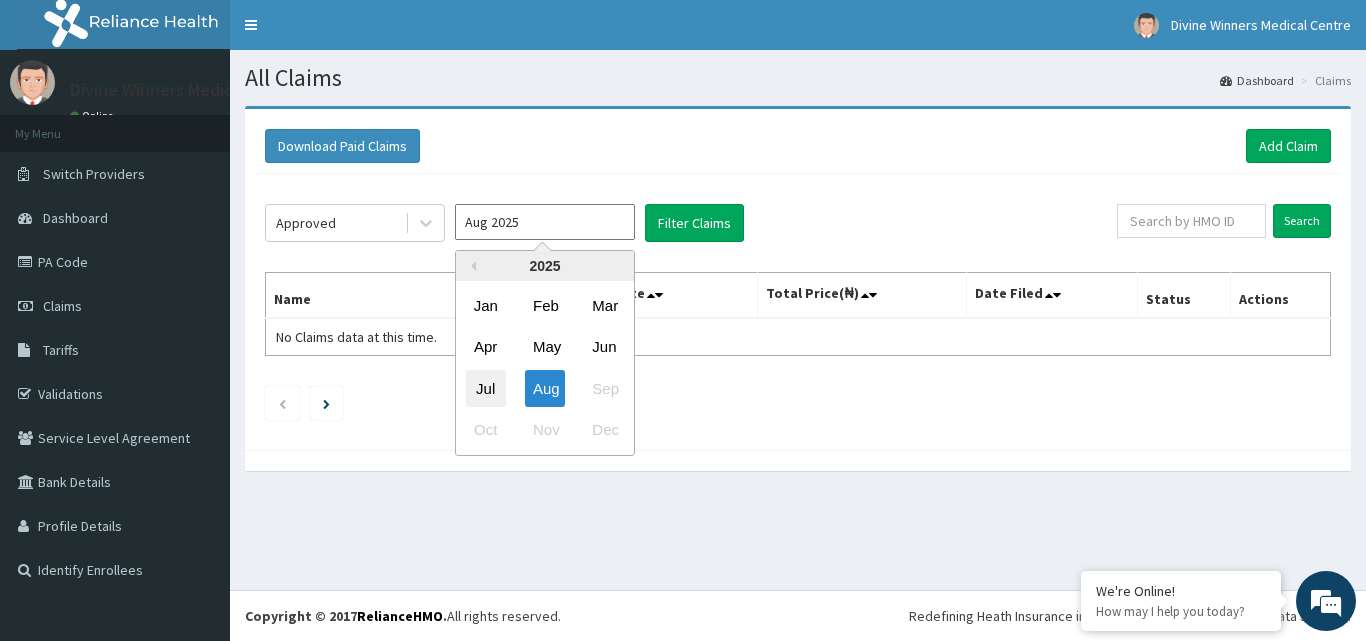 click on "Jul" at bounding box center (486, 388) 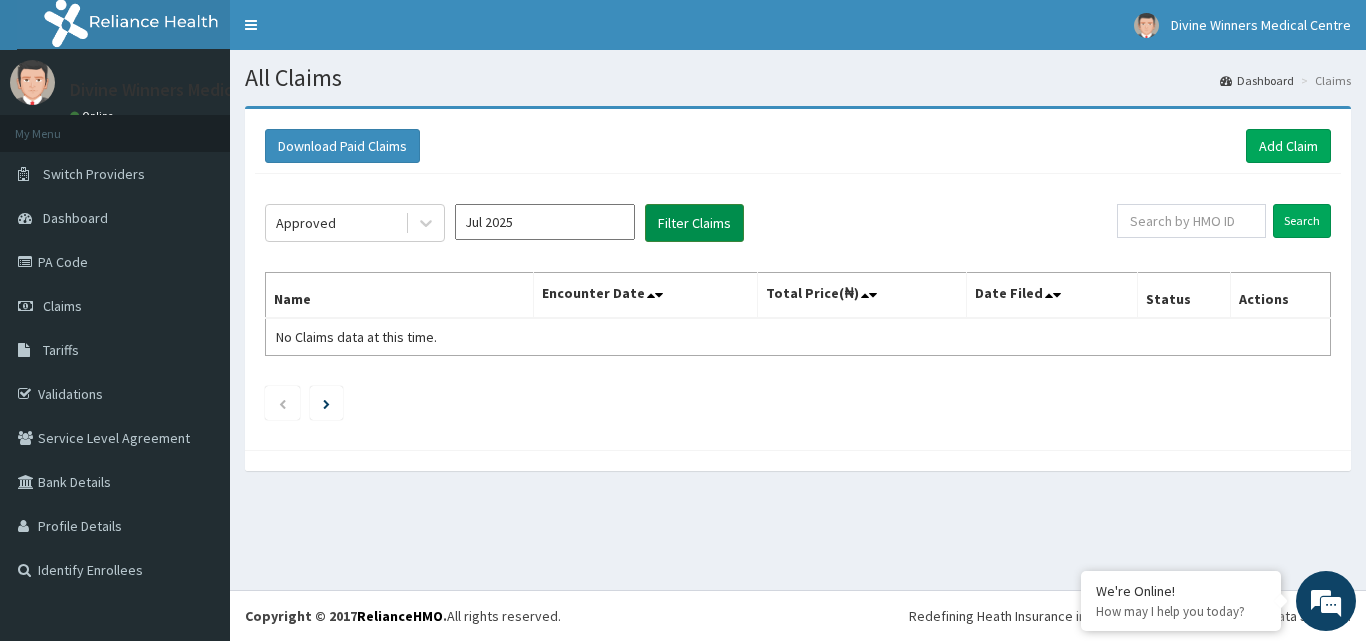 click on "Filter Claims" at bounding box center (694, 223) 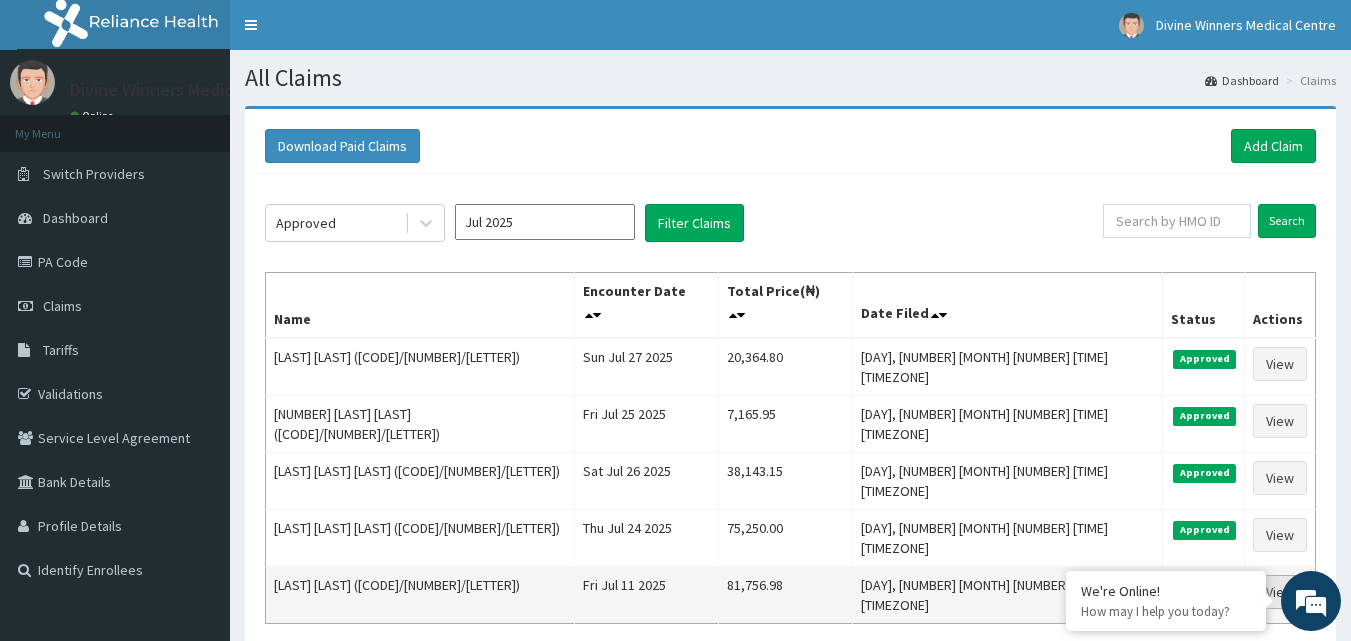 click on "View" at bounding box center [1280, 592] 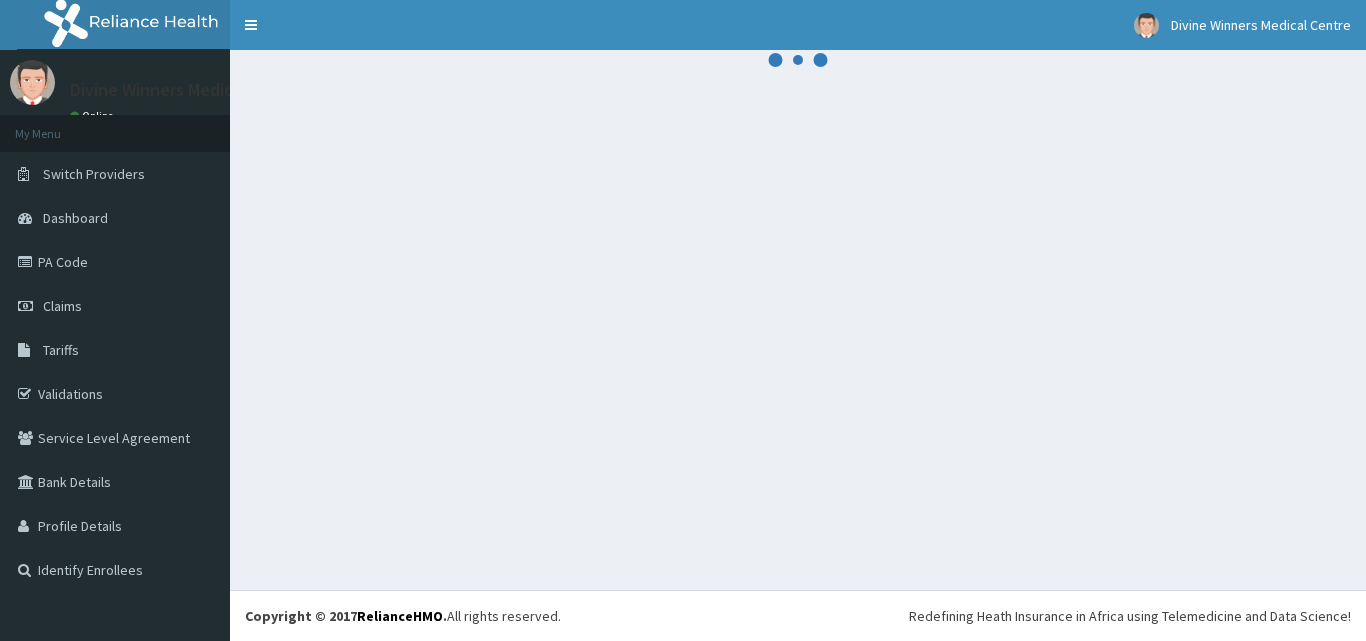 scroll, scrollTop: 0, scrollLeft: 0, axis: both 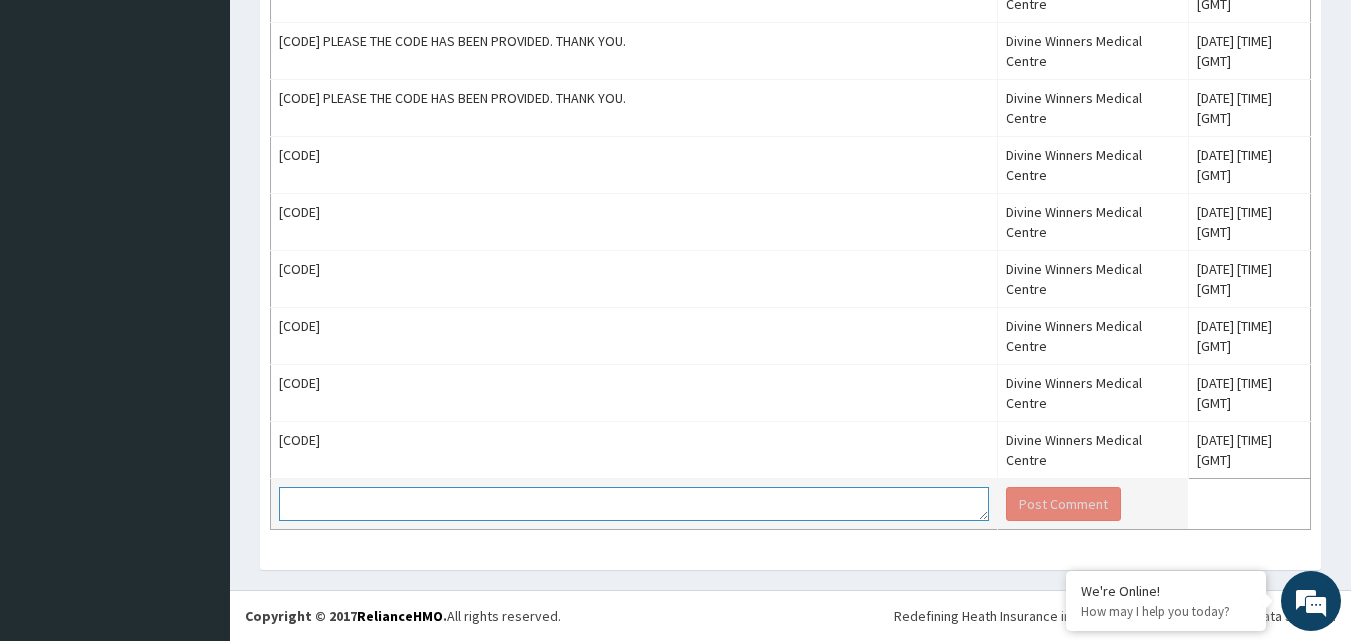 click at bounding box center (634, 504) 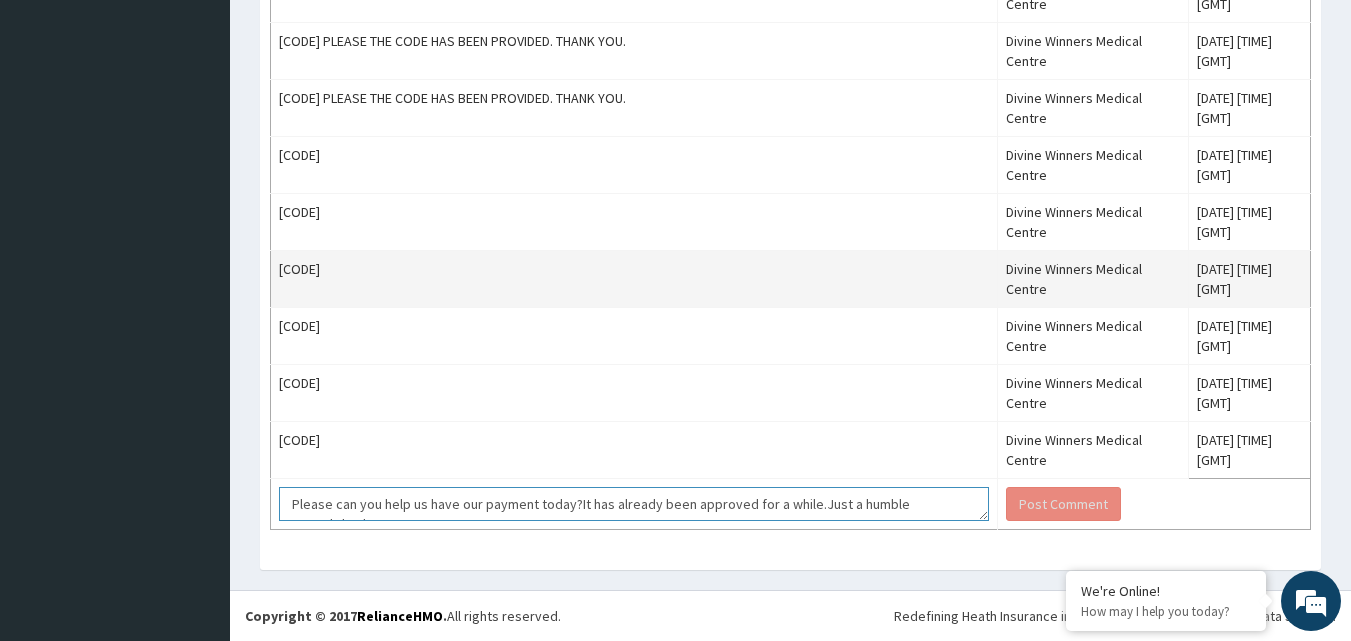 scroll, scrollTop: 14, scrollLeft: 0, axis: vertical 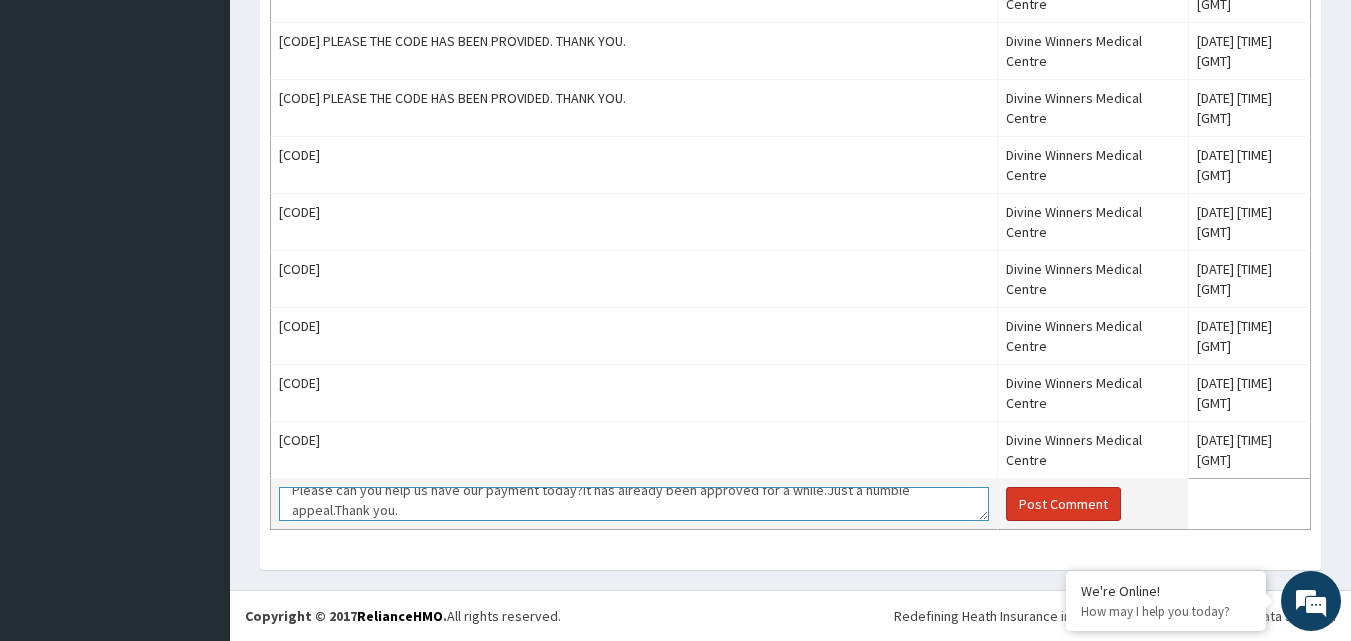 type on "Please can you help us have our payment today?It has already been approved for a while.Just a humble appeal.Thank you." 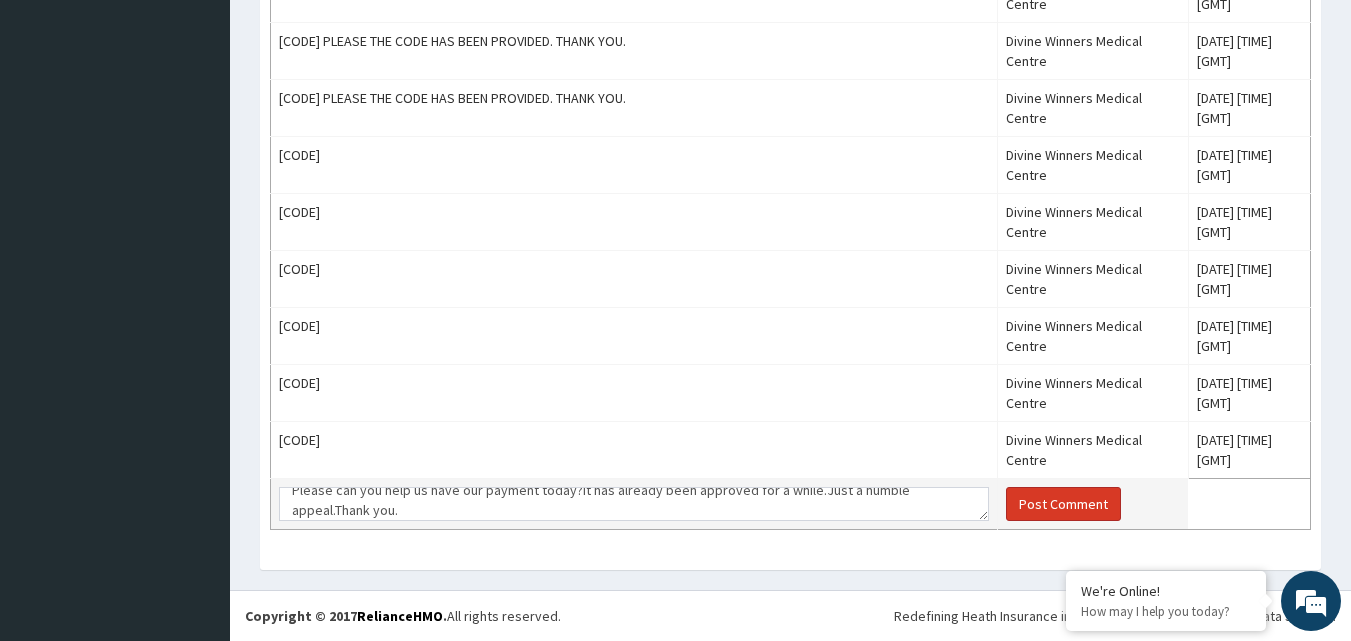 click on "Post Comment" at bounding box center (1063, 504) 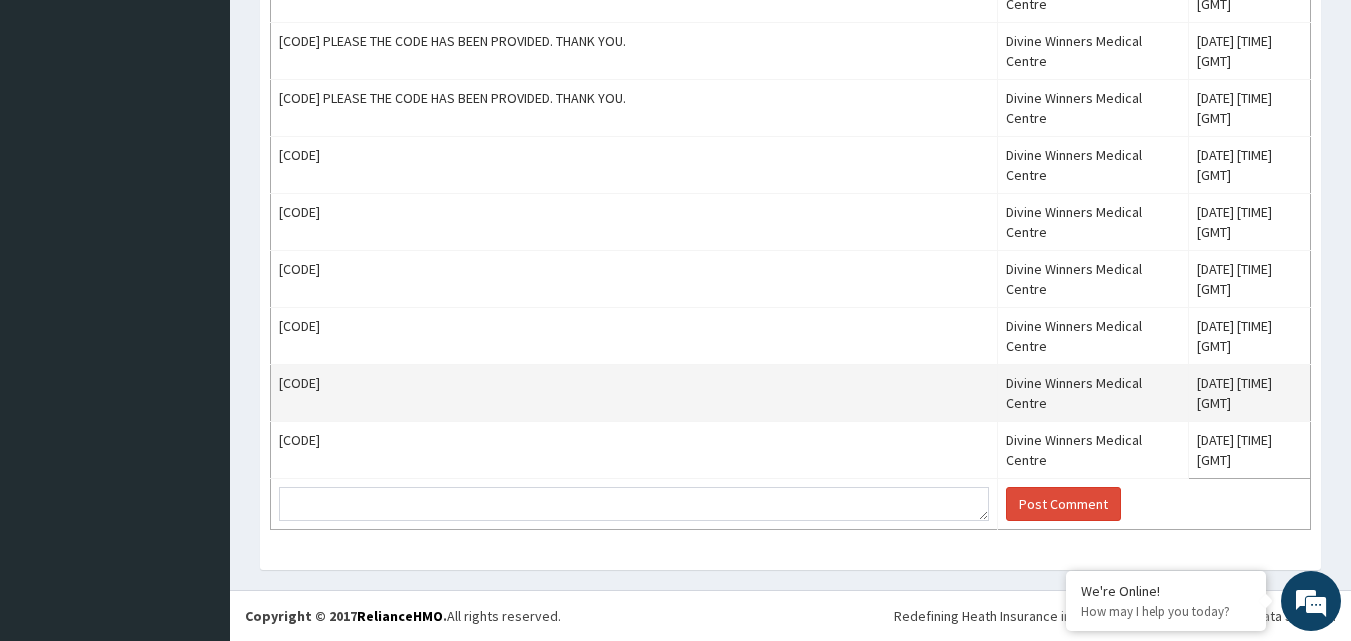 scroll, scrollTop: 0, scrollLeft: 0, axis: both 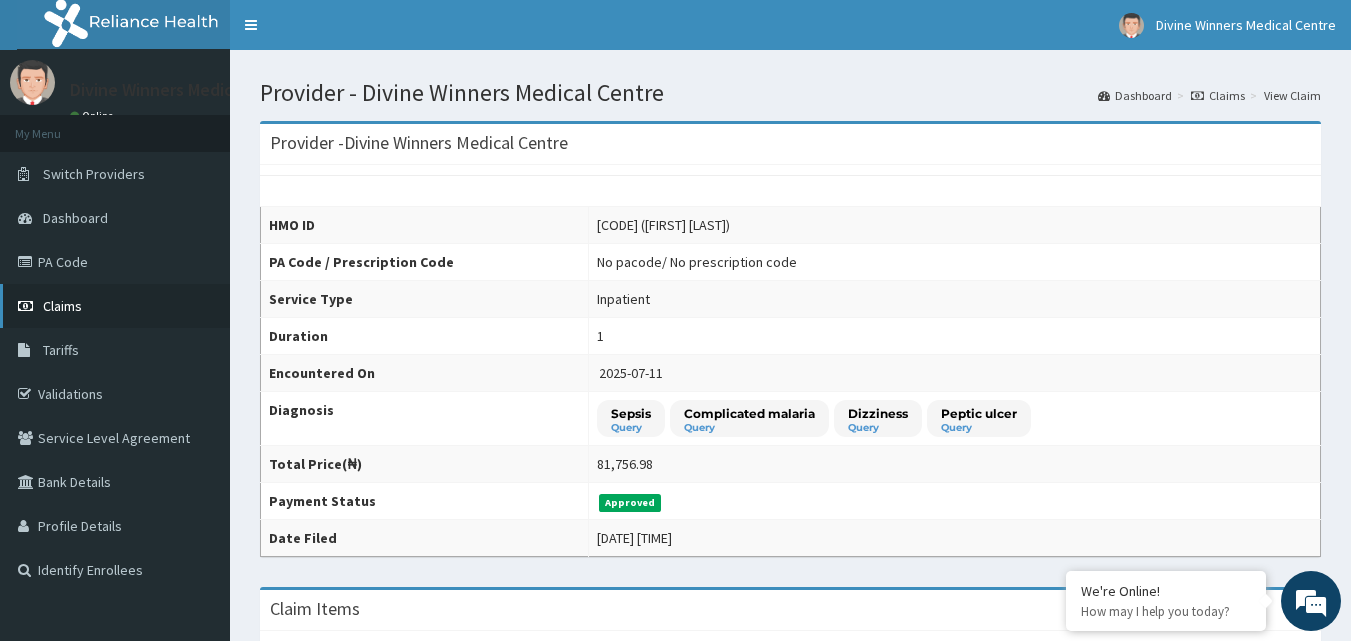 click on "Claims" at bounding box center [115, 306] 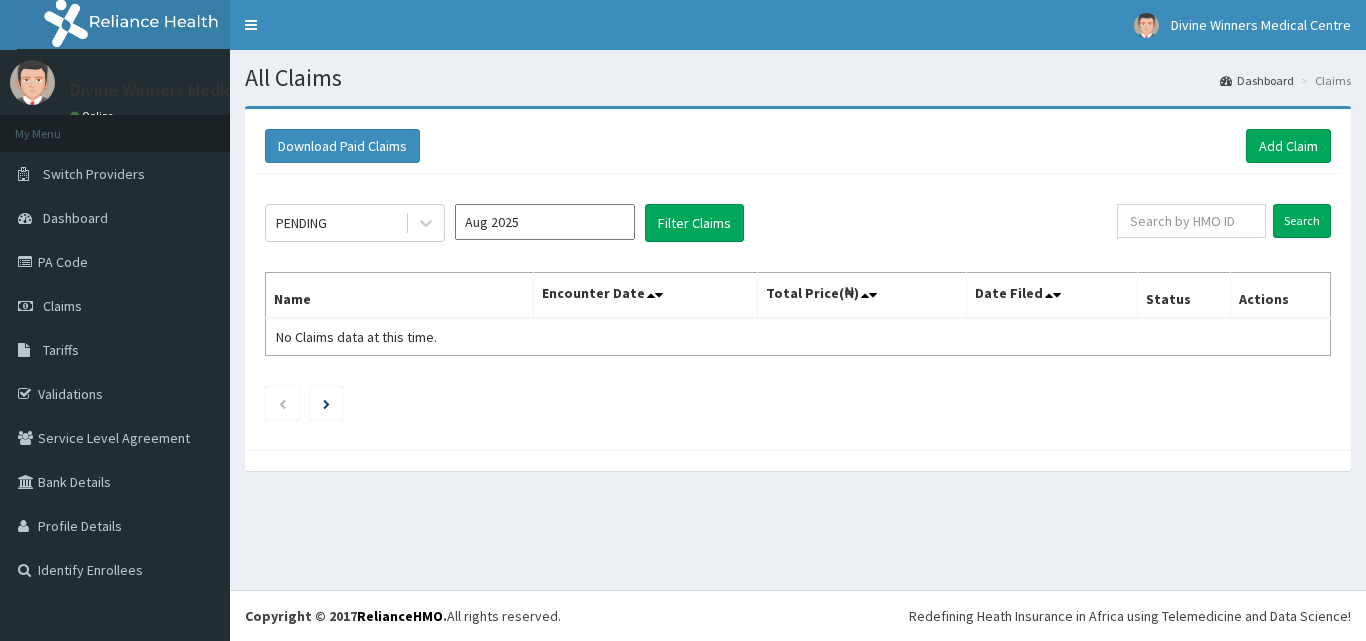 scroll, scrollTop: 0, scrollLeft: 0, axis: both 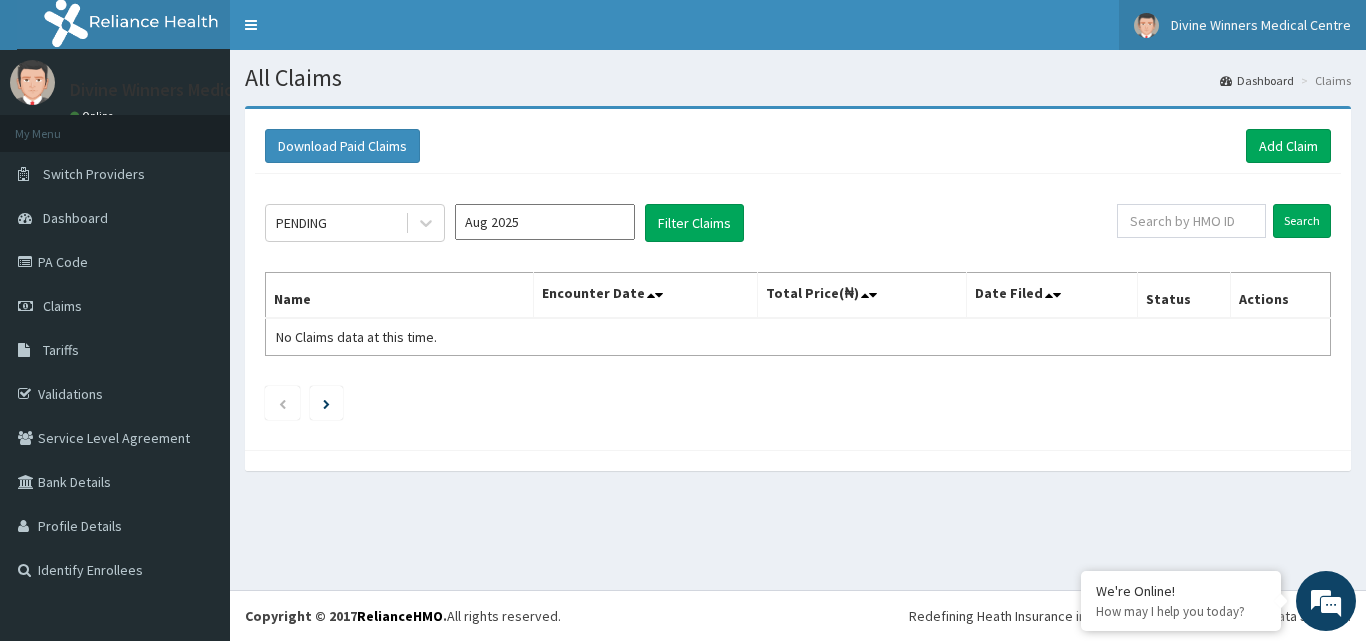 click on "Divine Winners Medical Centre" at bounding box center [1261, 25] 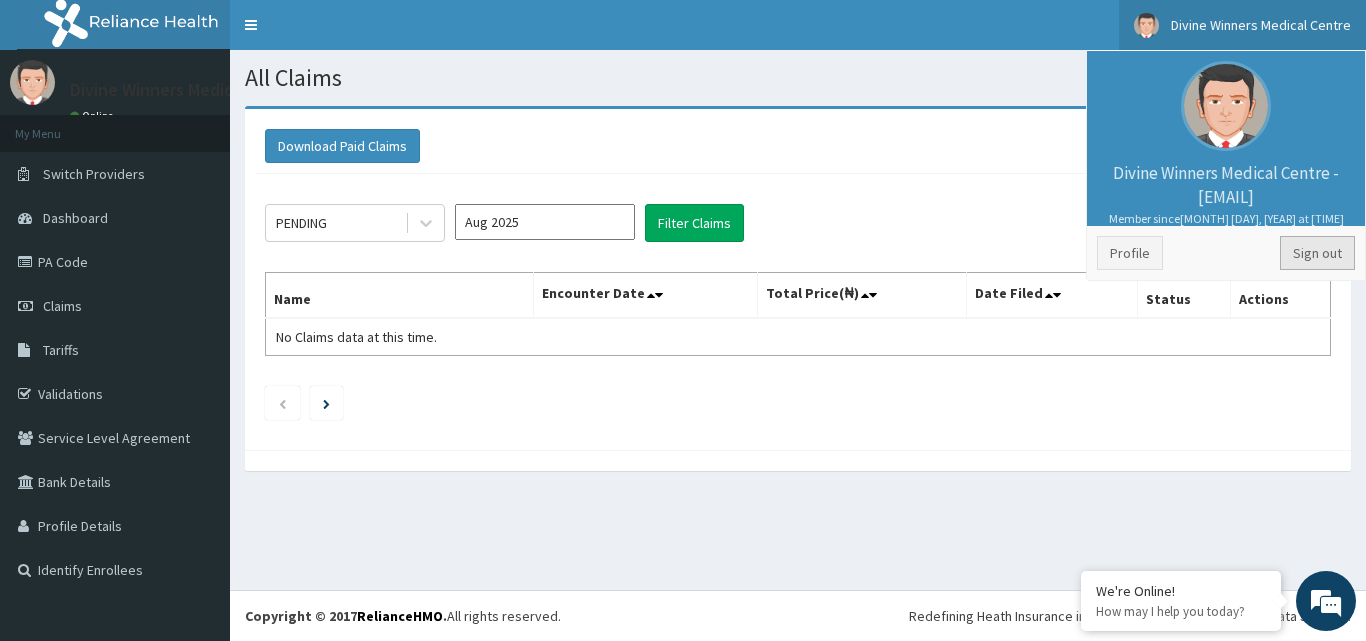 click on "Sign out" at bounding box center (1317, 253) 